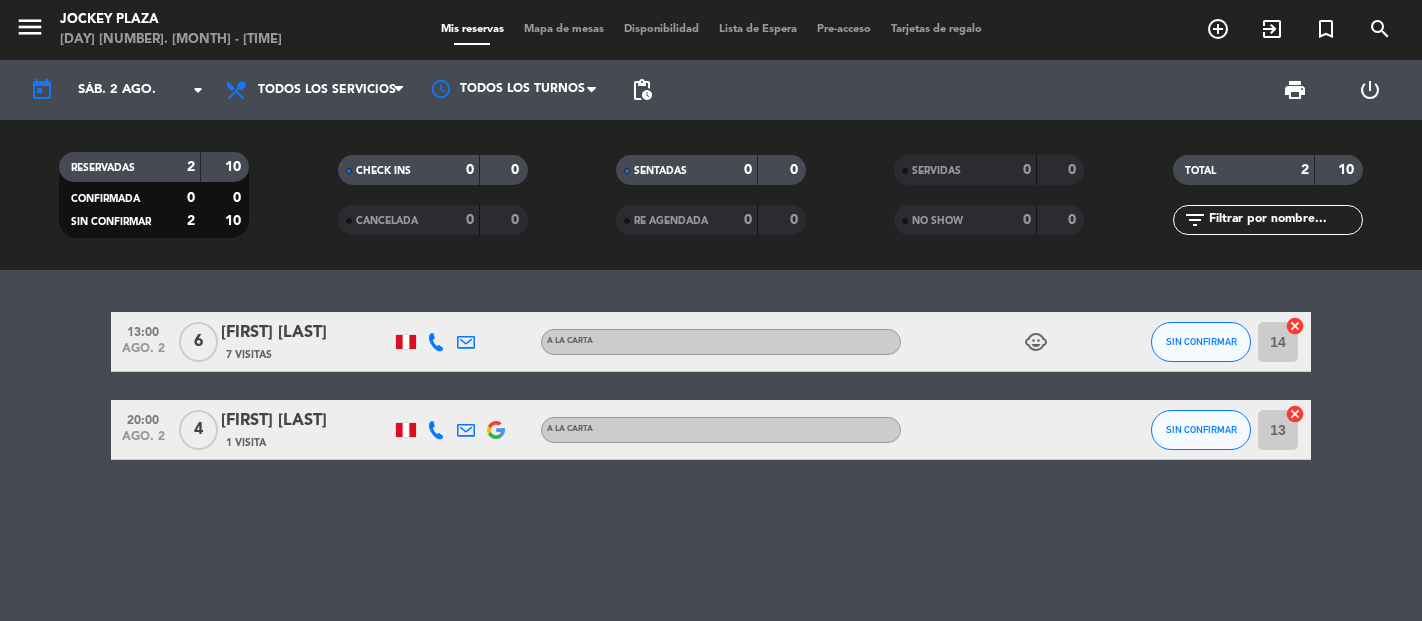scroll, scrollTop: 0, scrollLeft: 0, axis: both 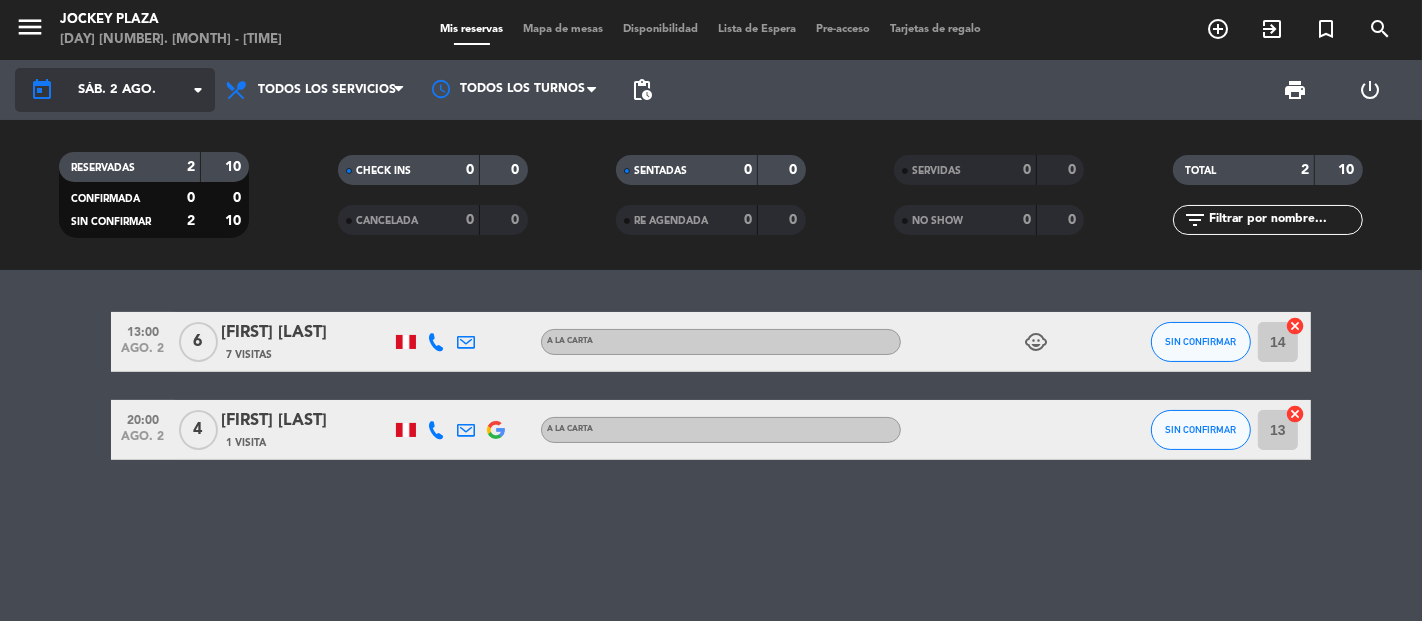 click on "sáb. 2 ago." 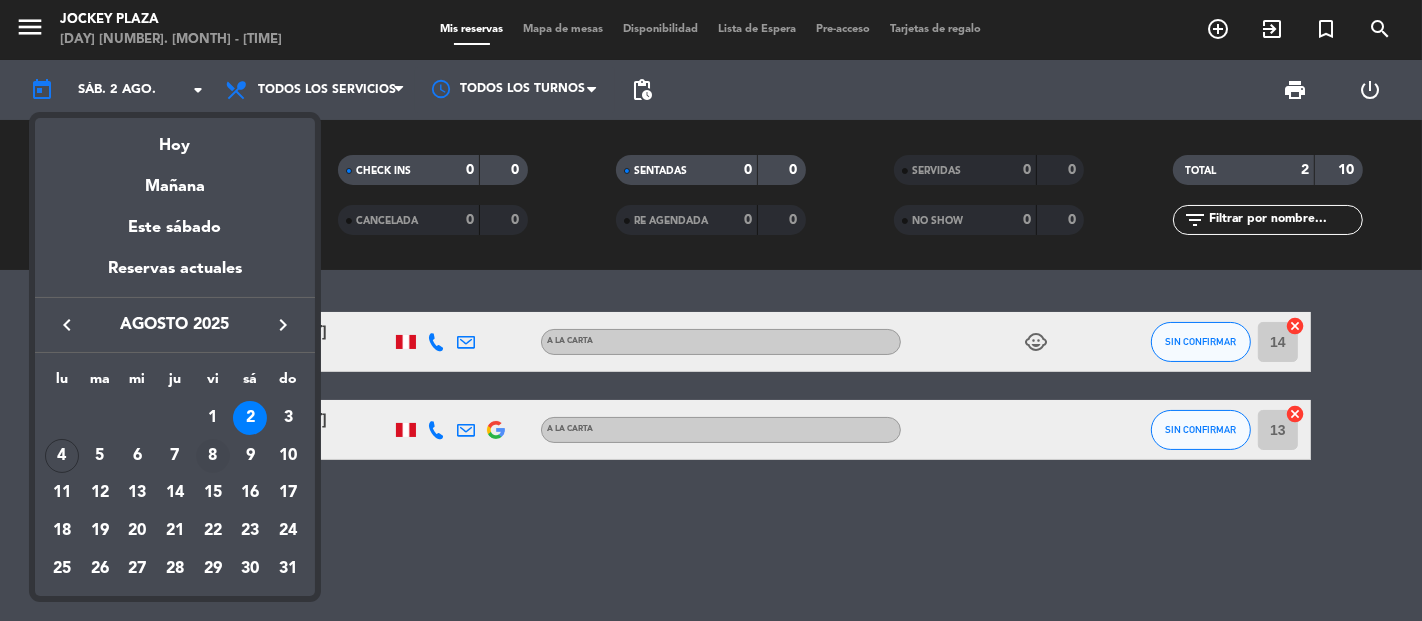 click on "8" at bounding box center [213, 456] 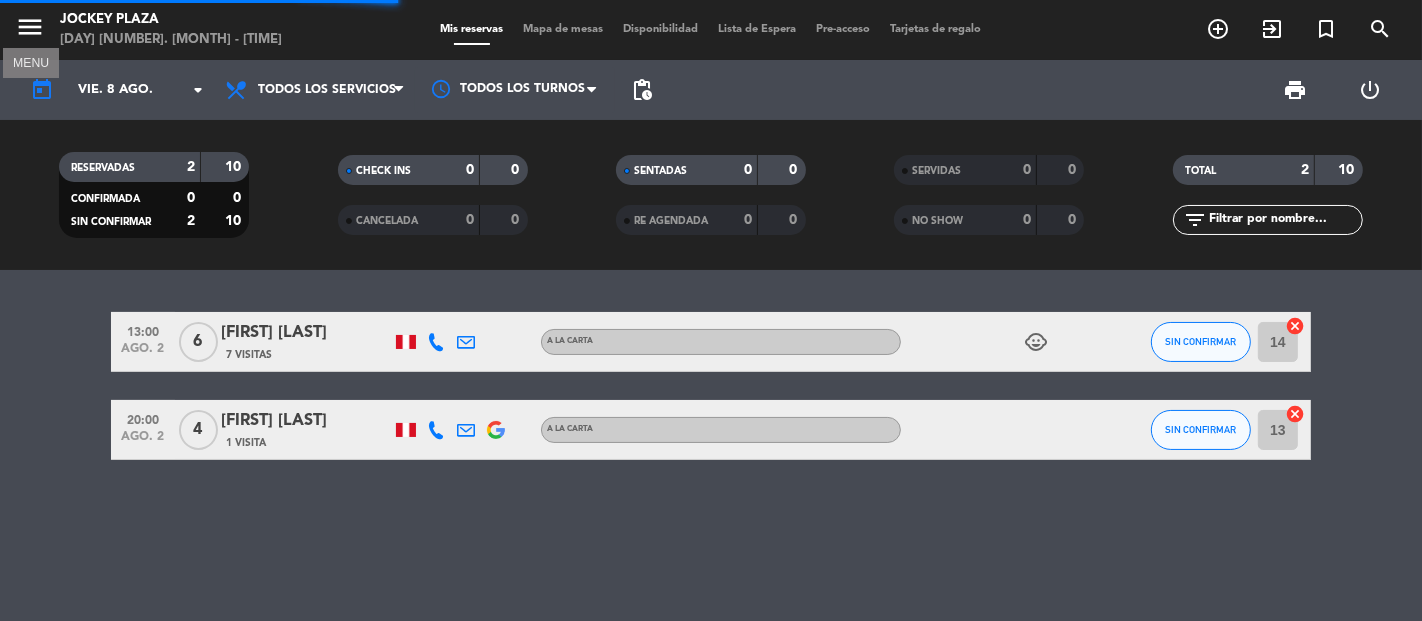 click on "menu" at bounding box center [30, 27] 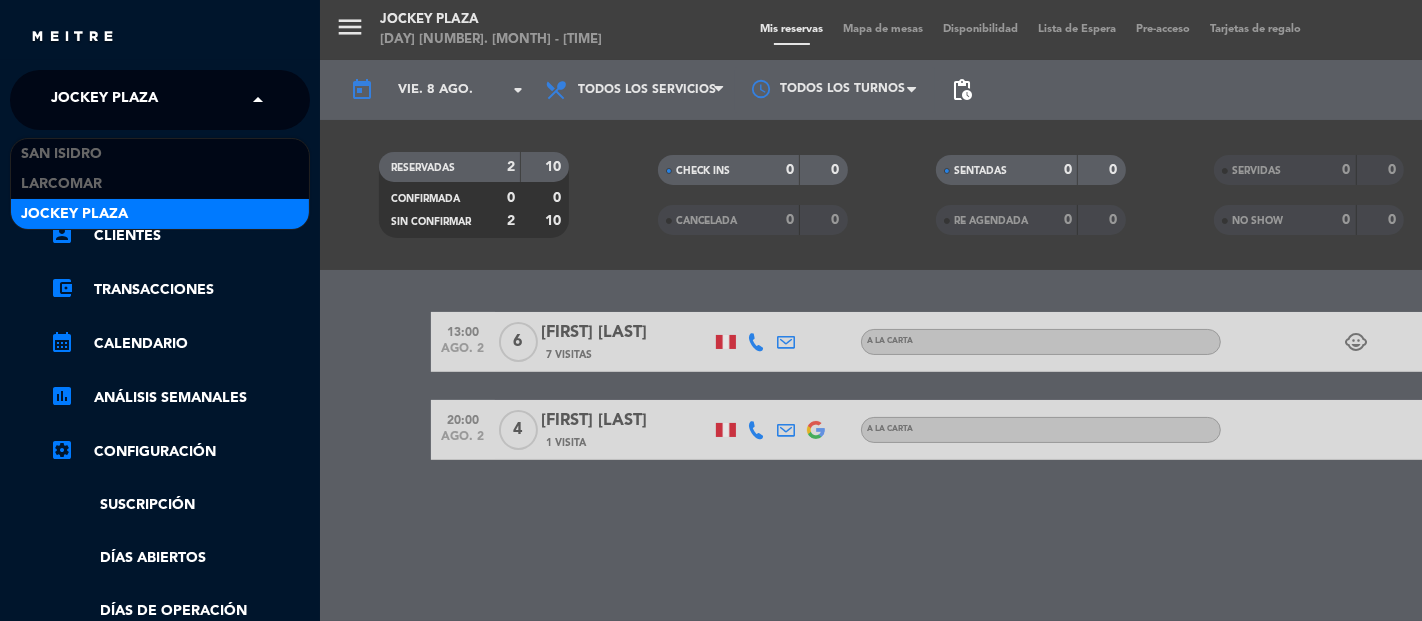 click on "Jockey Plaza" 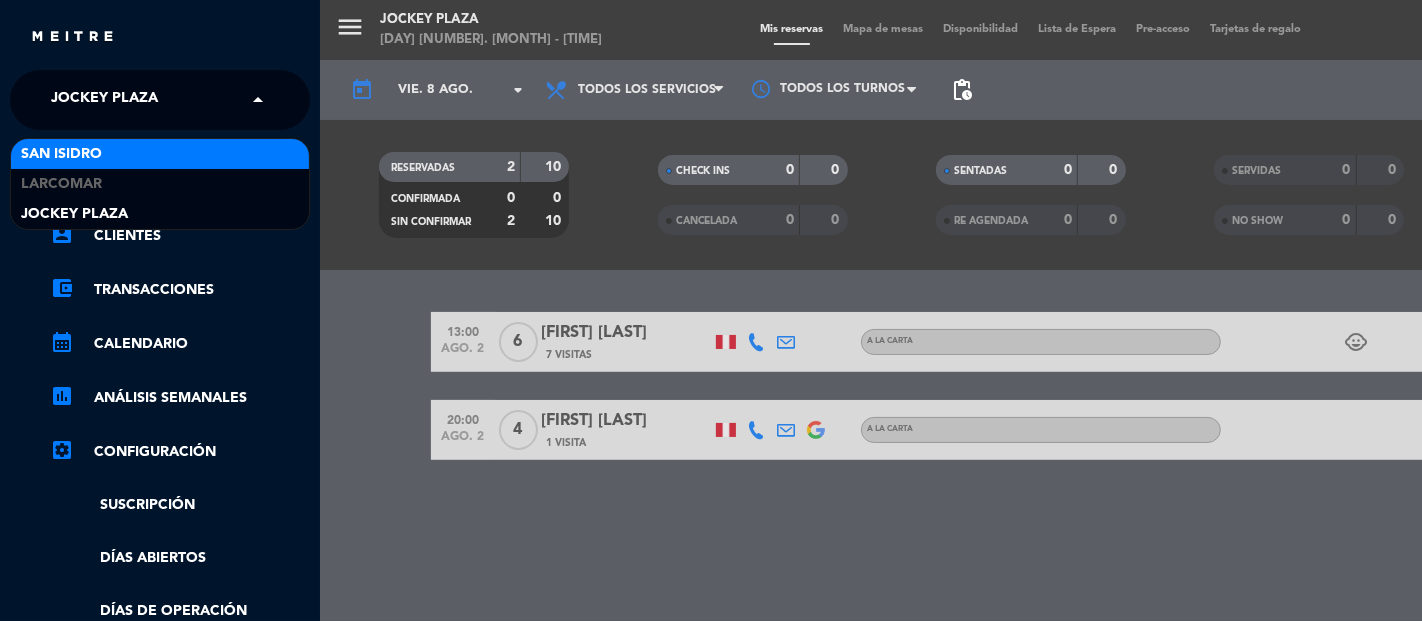 click on "San Isidro" at bounding box center (61, 154) 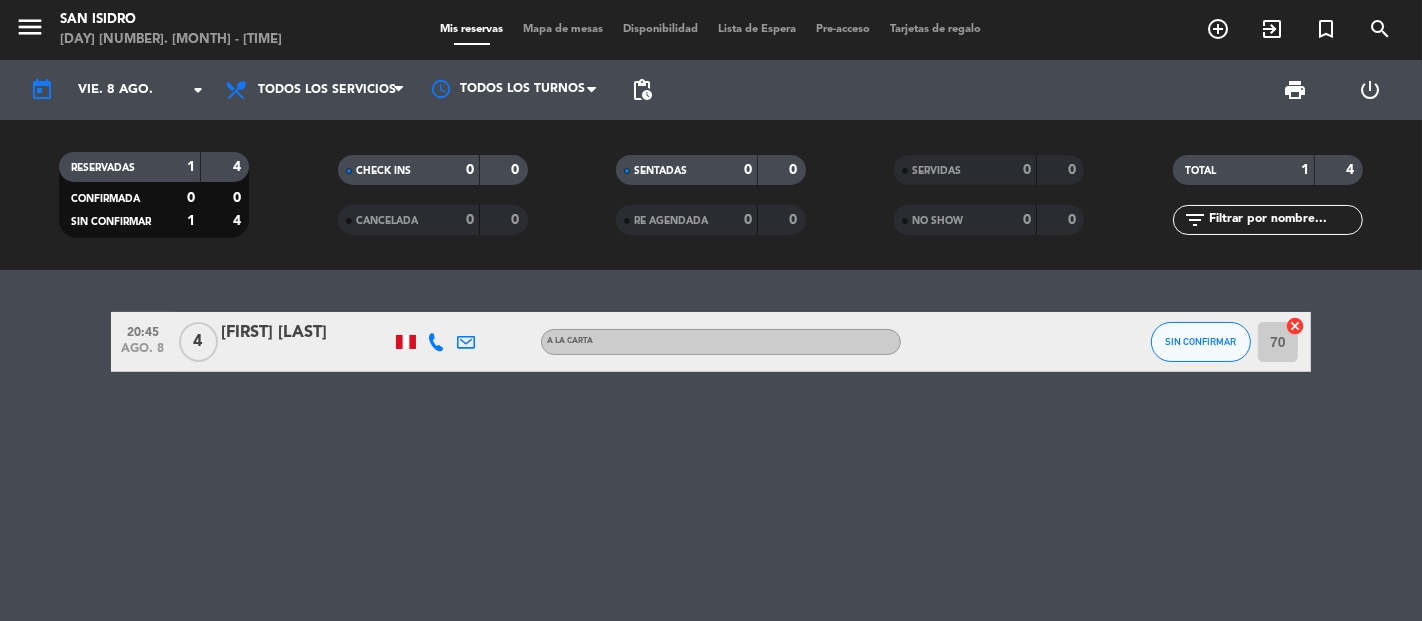 click 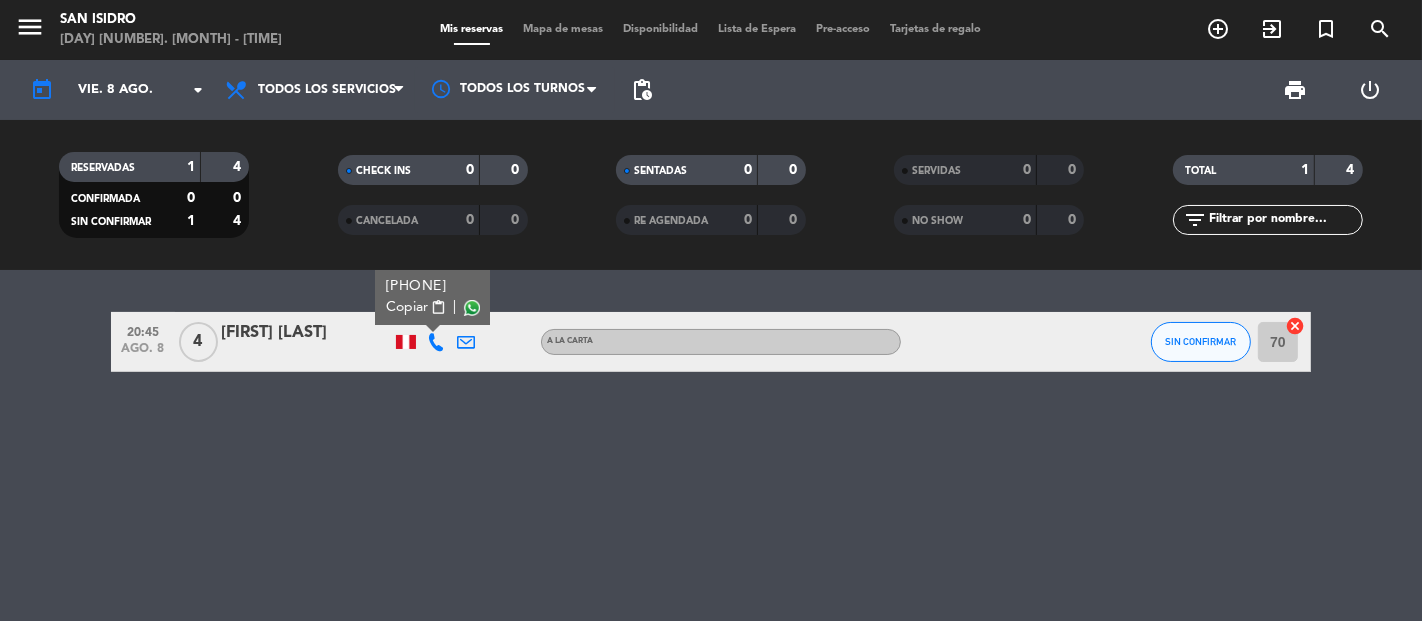 click on "content_paste" at bounding box center (438, 307) 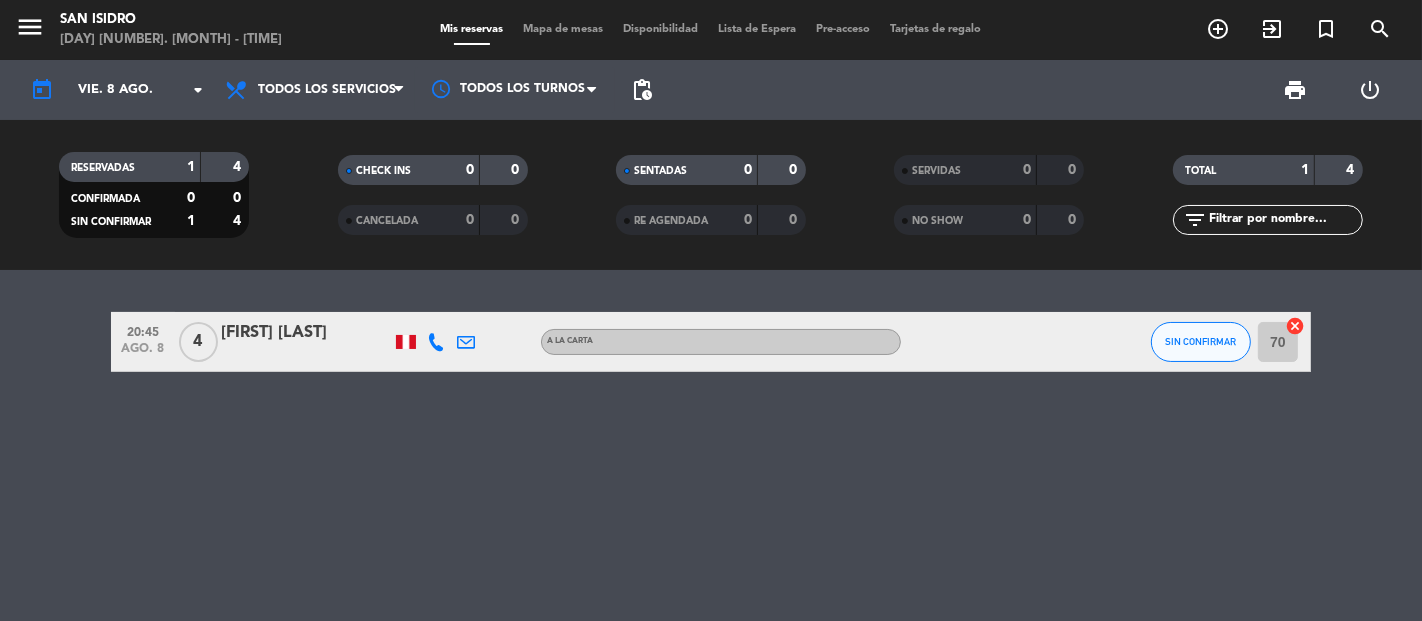 click 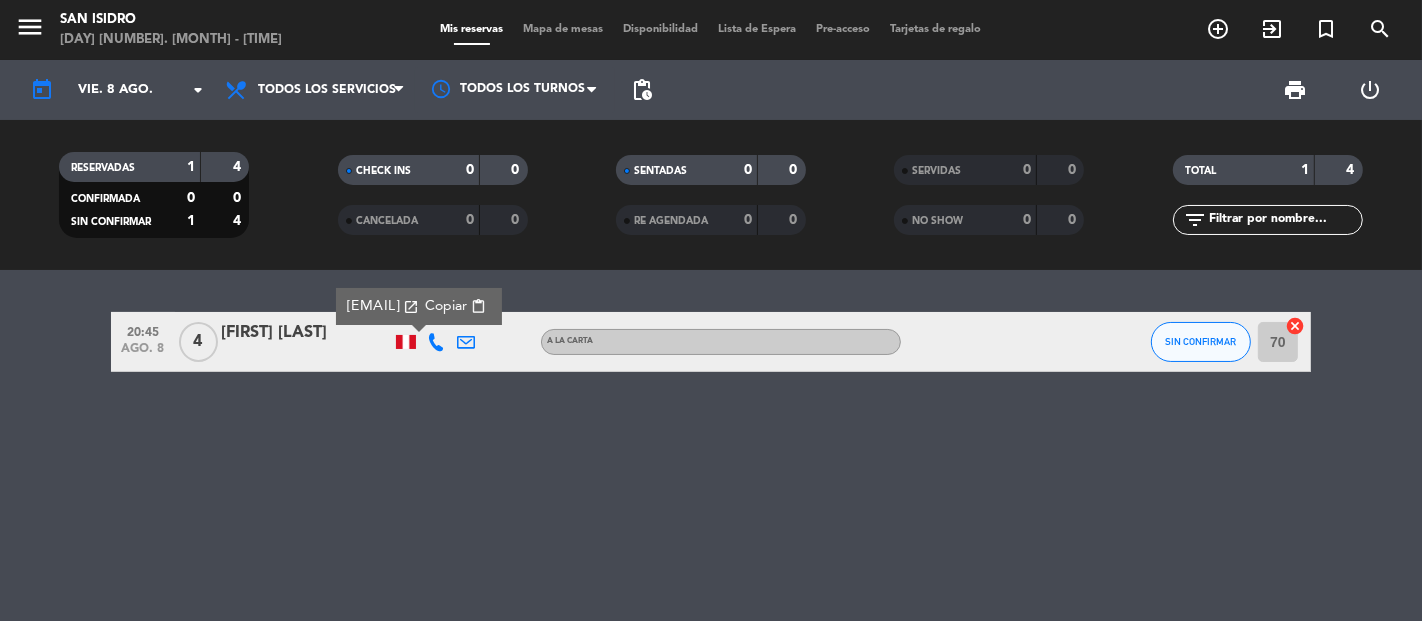 click on "Copiar" at bounding box center (446, 306) 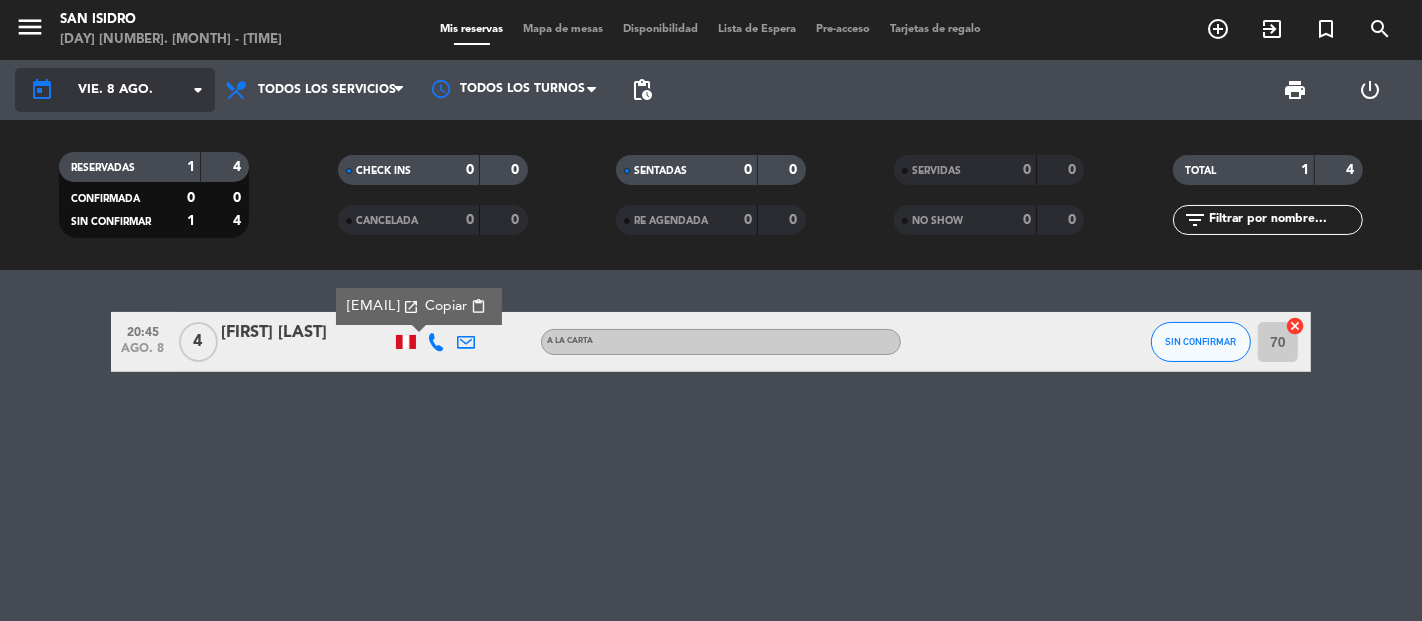 click on "vie. 8 ago." 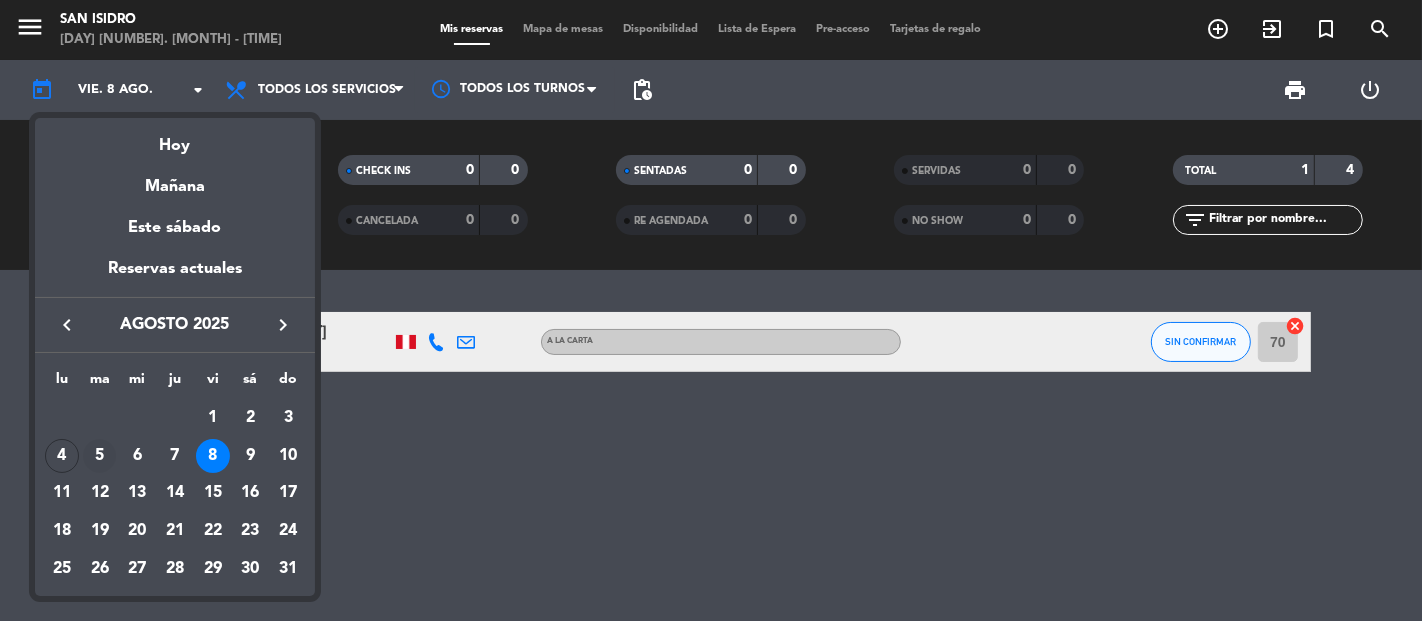 click on "5" at bounding box center [100, 456] 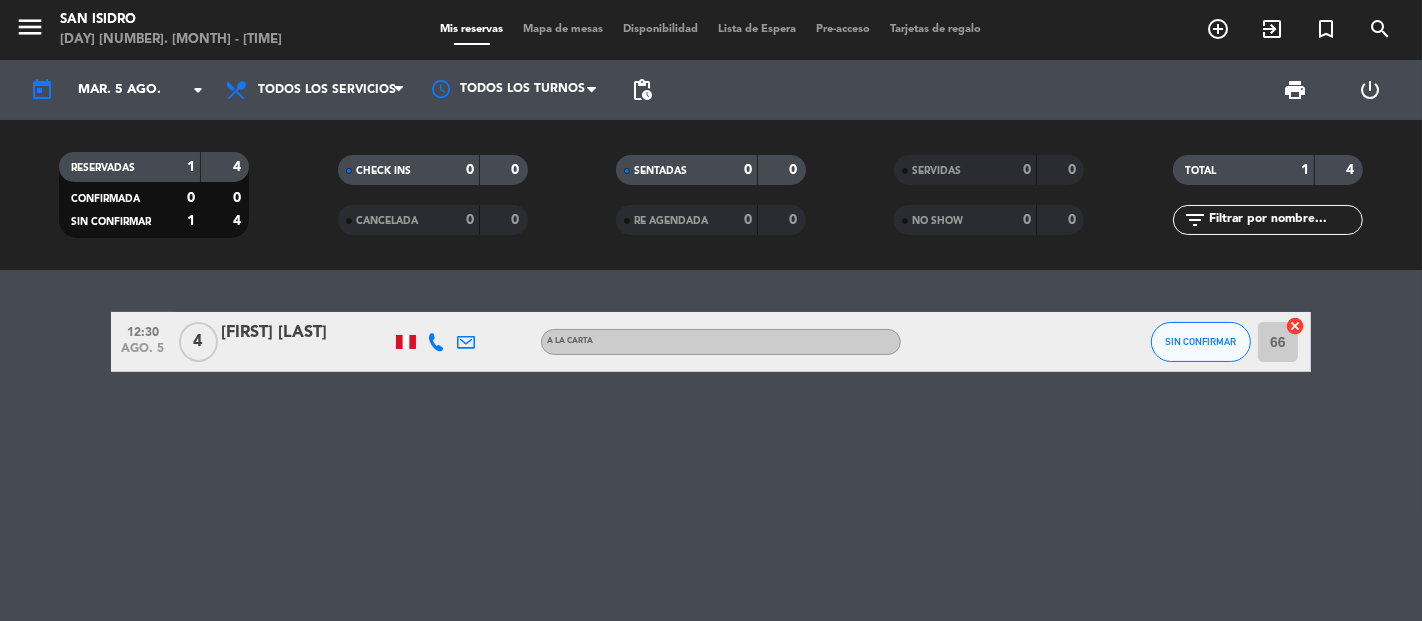 click on "menu  [LOCATION]   [DAY] [NUMBER]. [MONTH] - [TIME]   Mis reservas   Mapa de mesas   Disponibilidad   Lista de Espera   Pre-acceso   Tarjetas de regalo  add_circle_outline exit_to_app turned_in_not search" 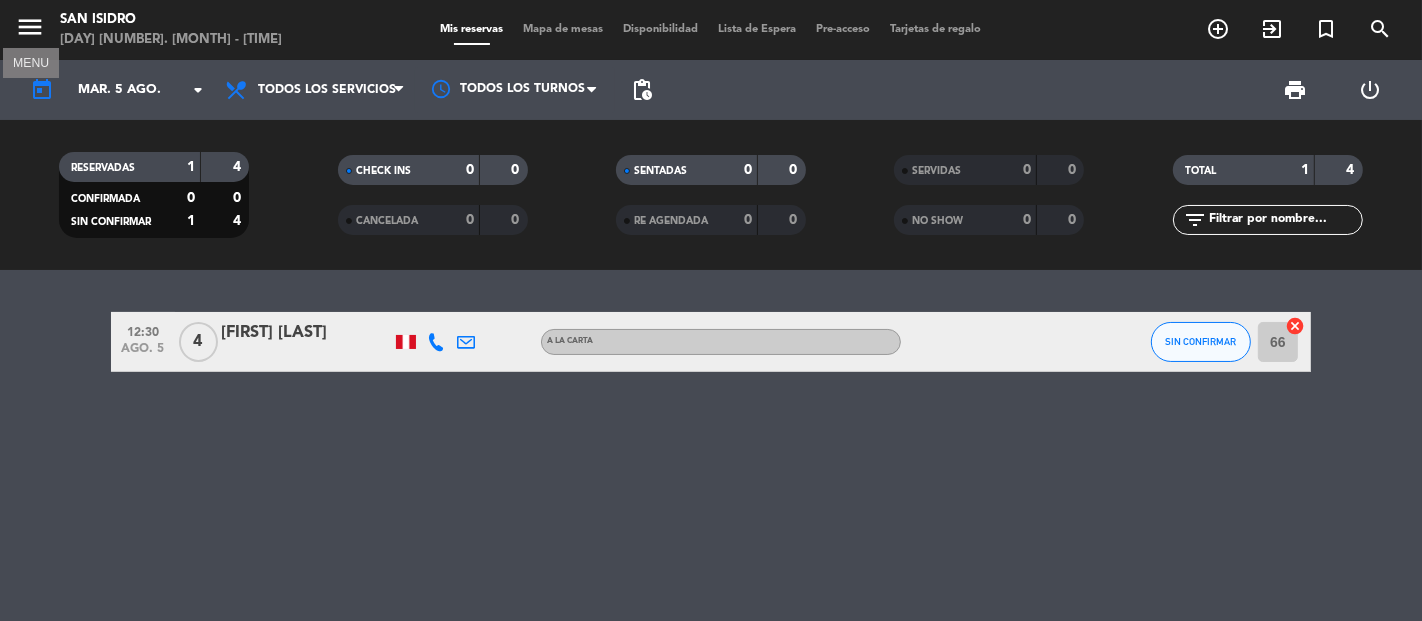 click on "menu" at bounding box center [30, 27] 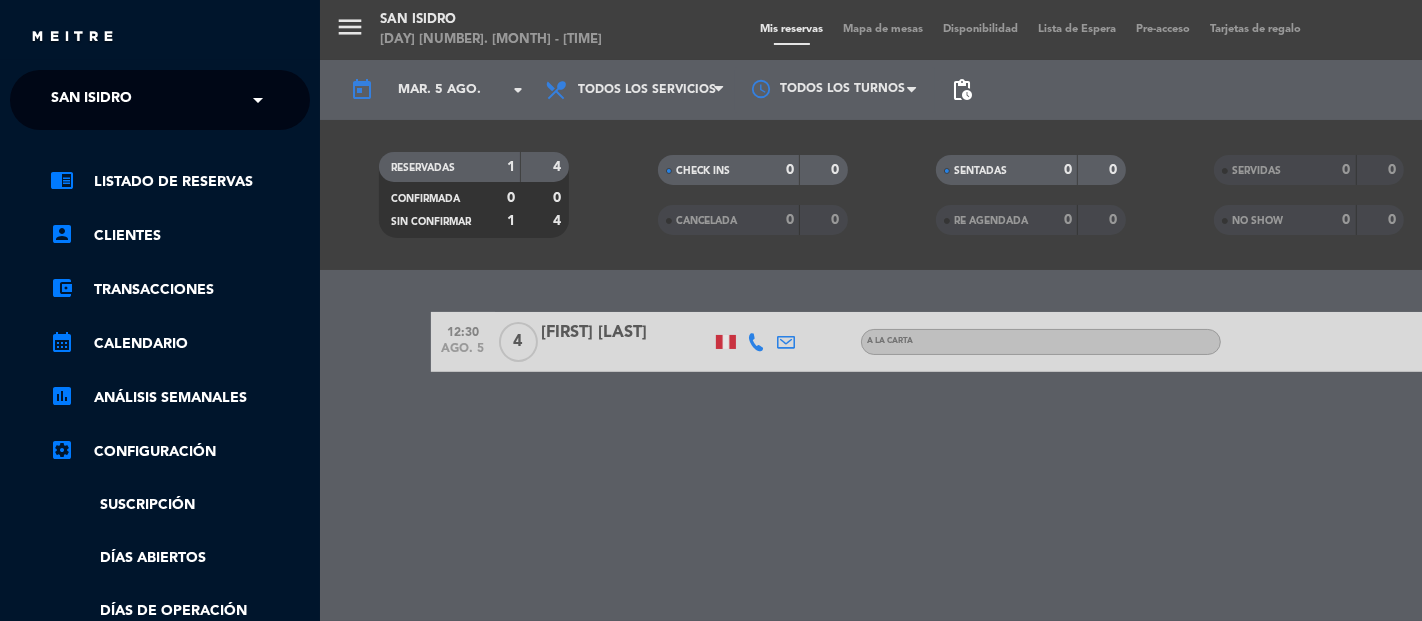 click on "× [LOCATION] ×" 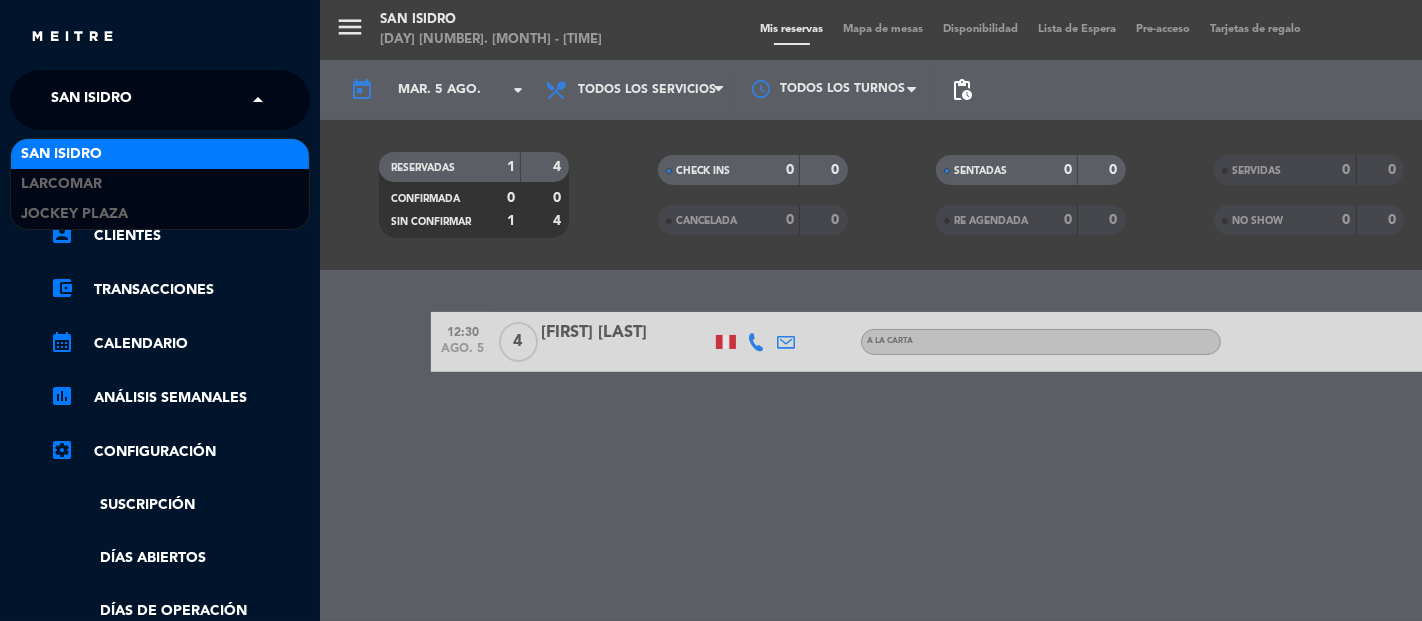click on "San Isidro" at bounding box center [160, 154] 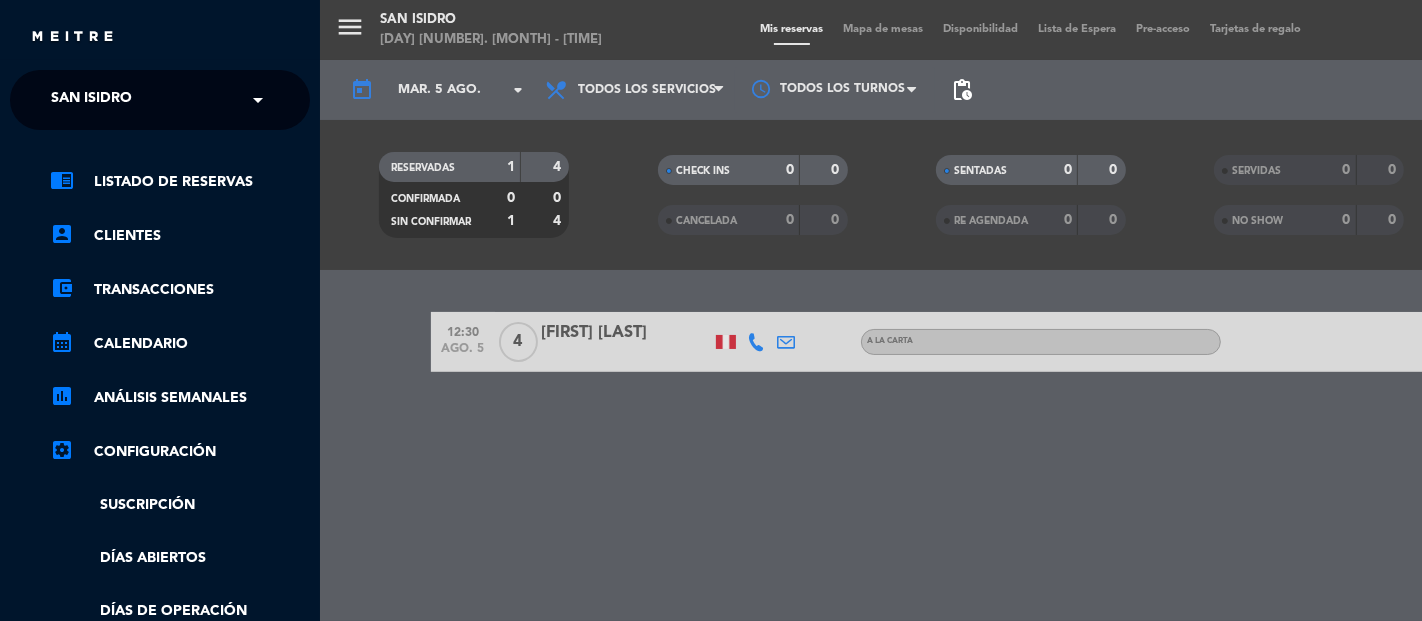 click on "San Isidro" 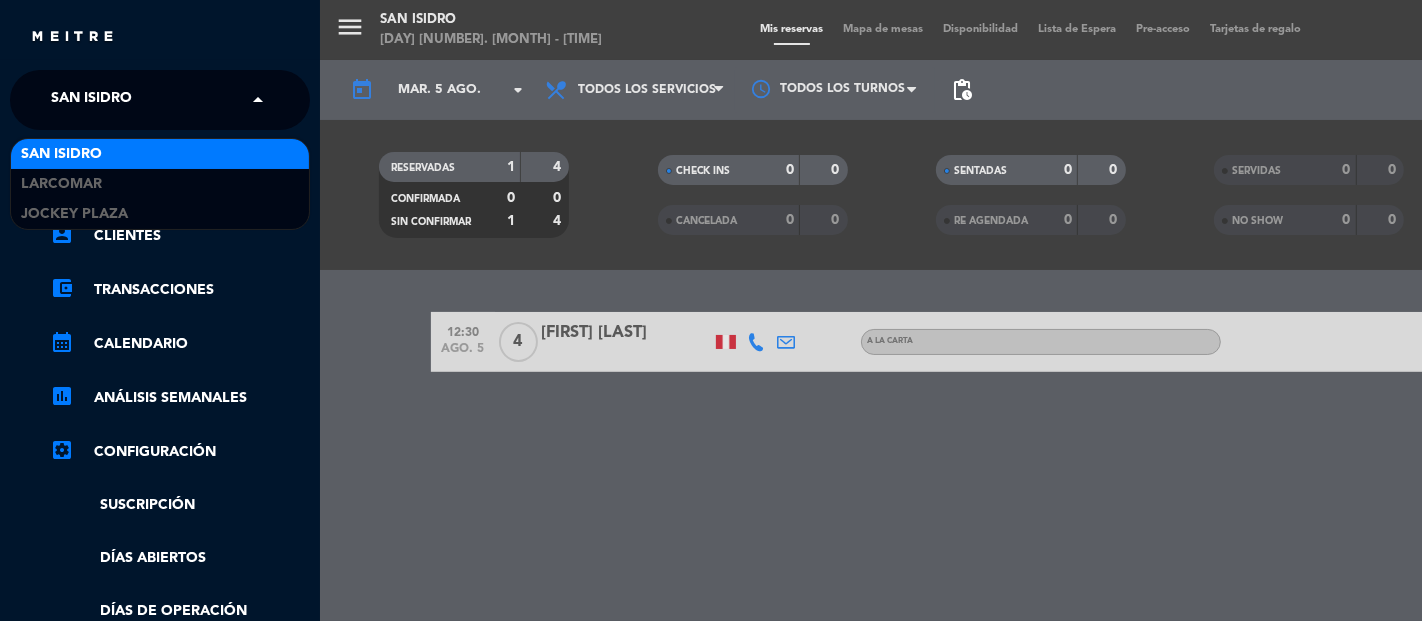 click on "Larcomar" at bounding box center (160, 184) 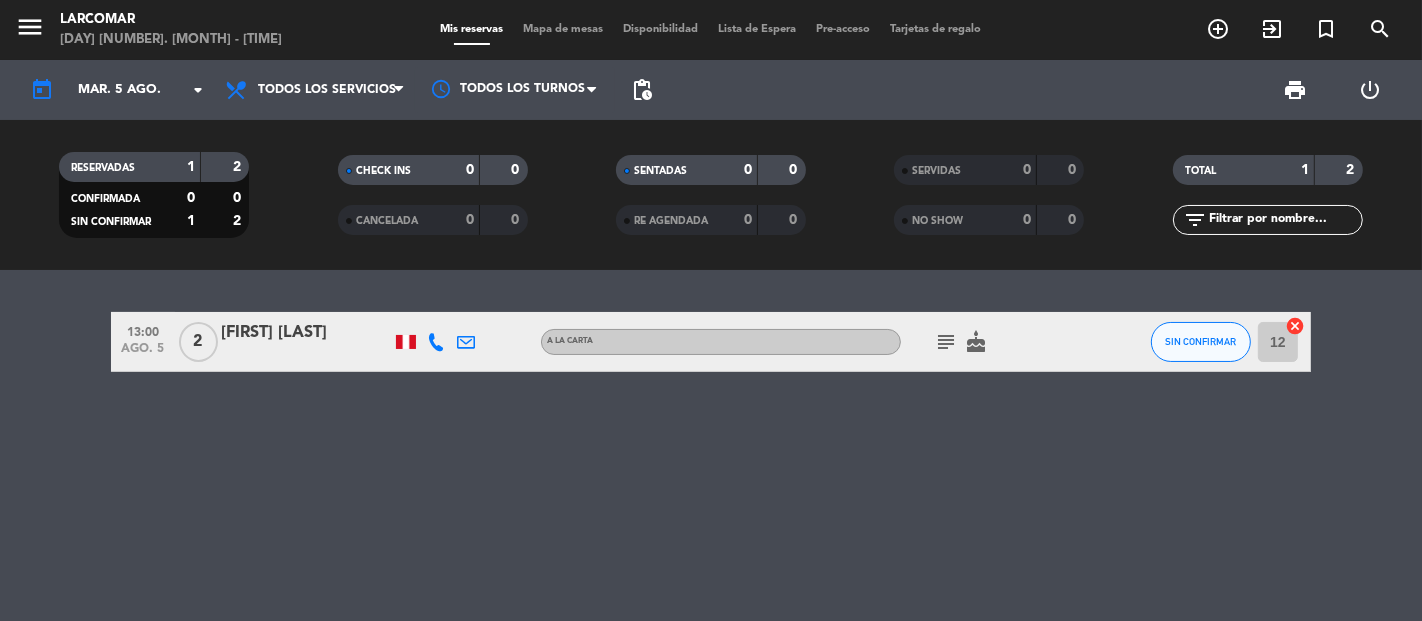 click 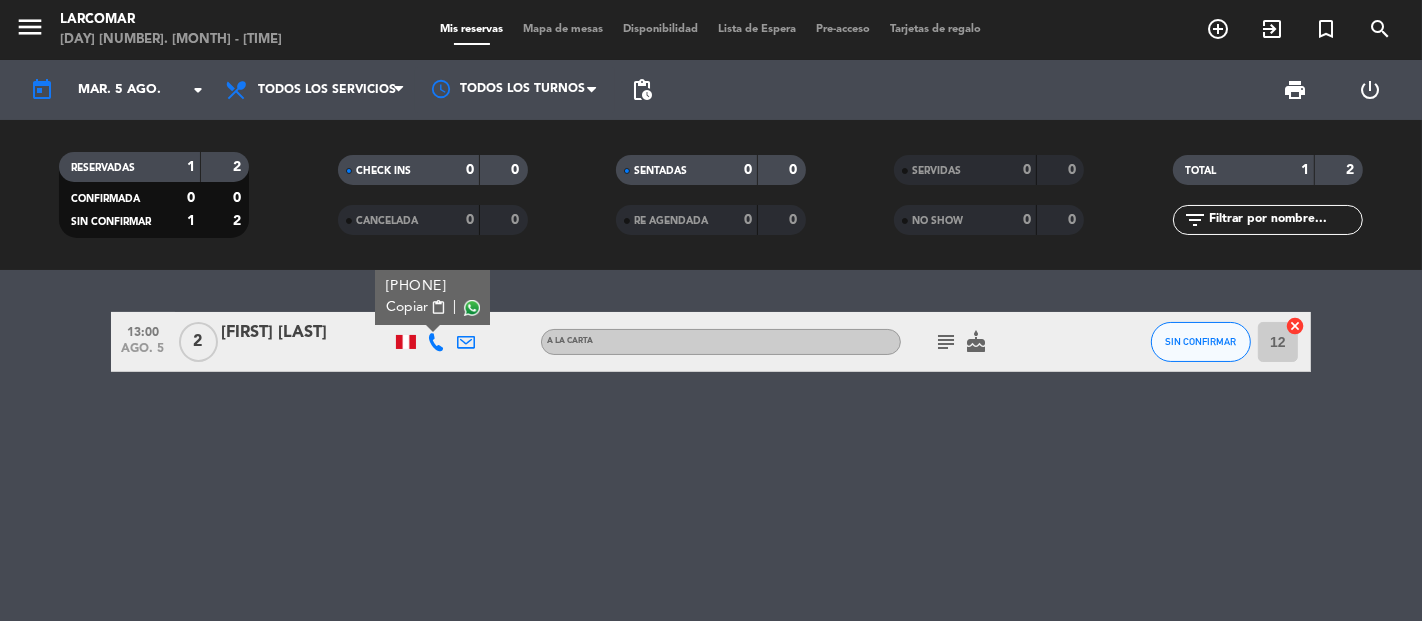 click on "Copiar content_paste" at bounding box center (416, 307) 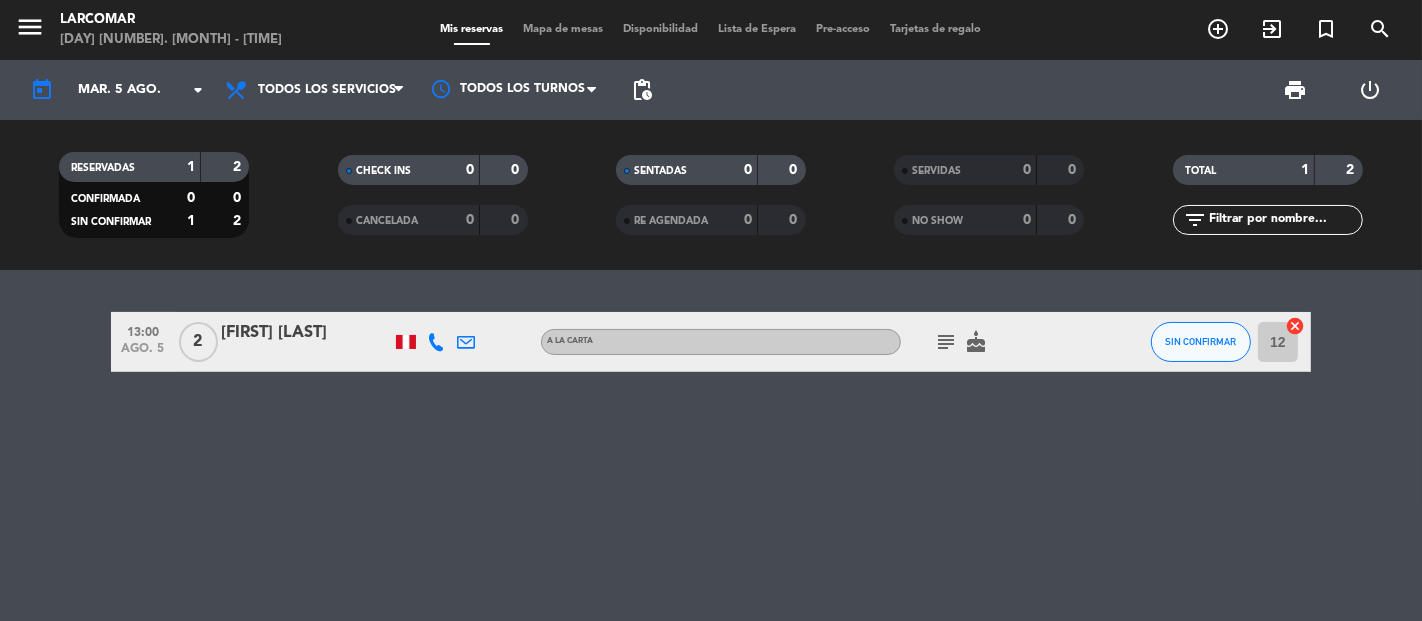 click 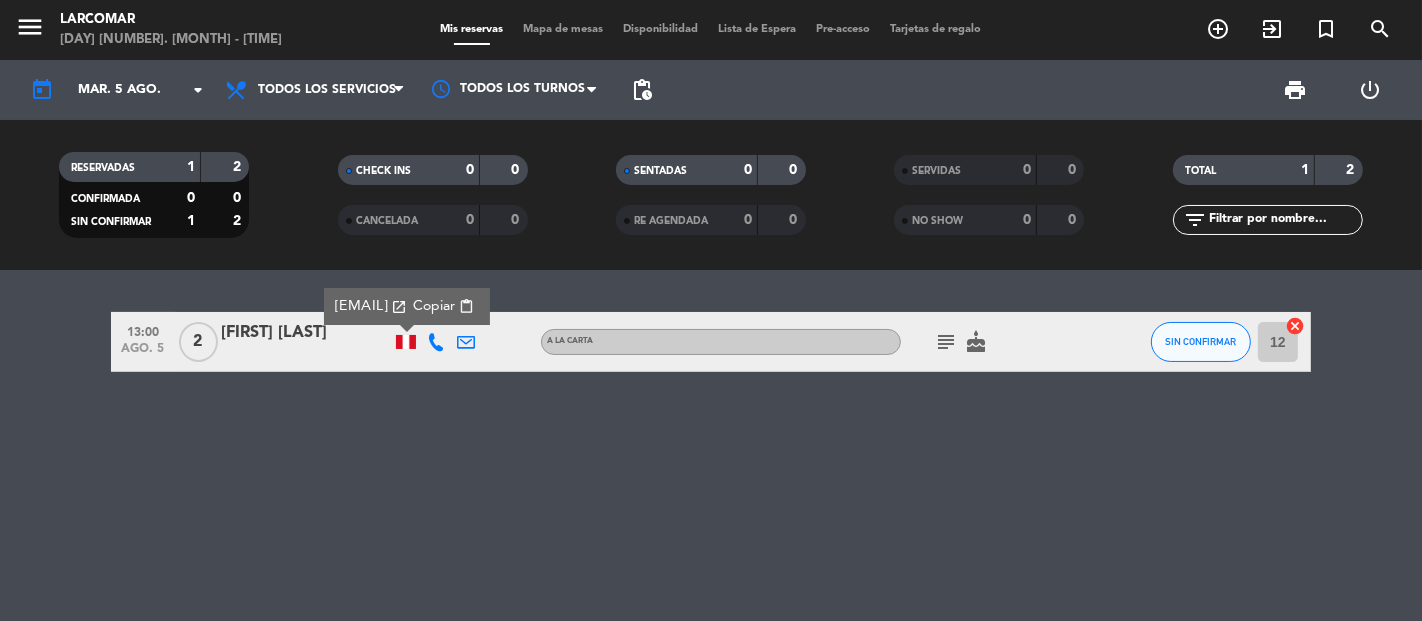 click on "Copiar content_paste" at bounding box center (443, 306) 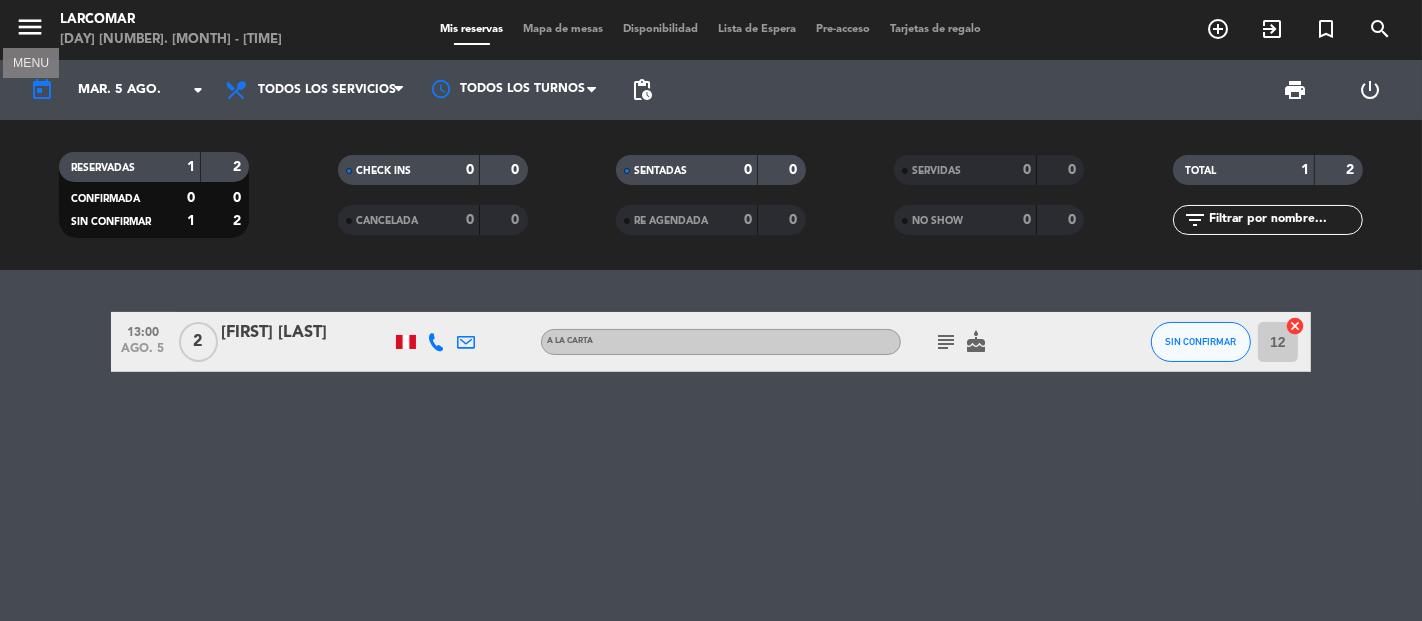 click on "menu" at bounding box center (30, 27) 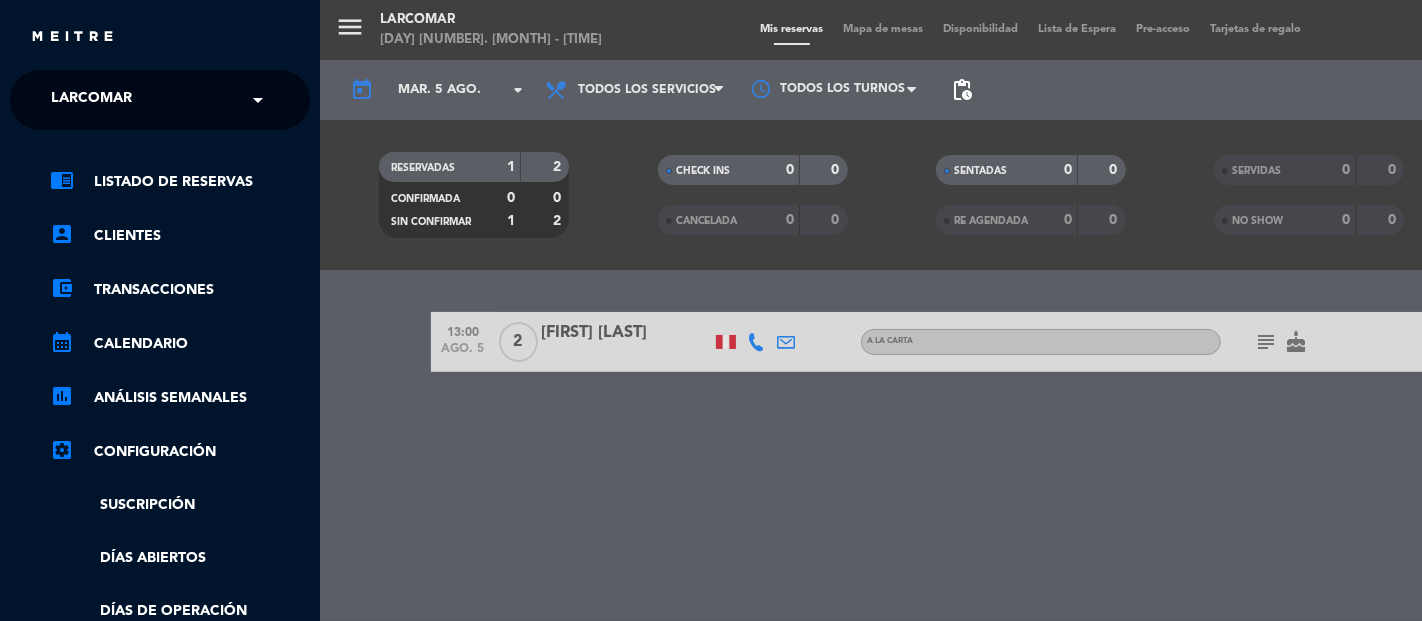 click on "× [LOCATION] ×" 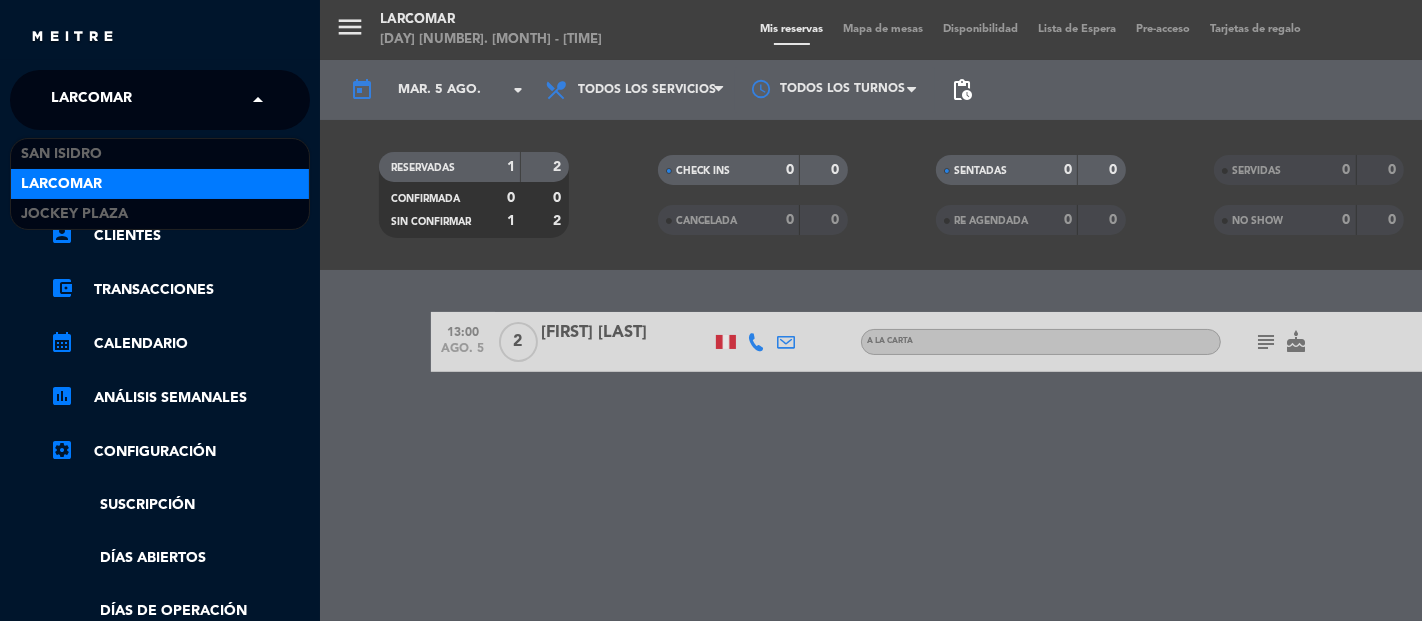 click on "Larcomar" 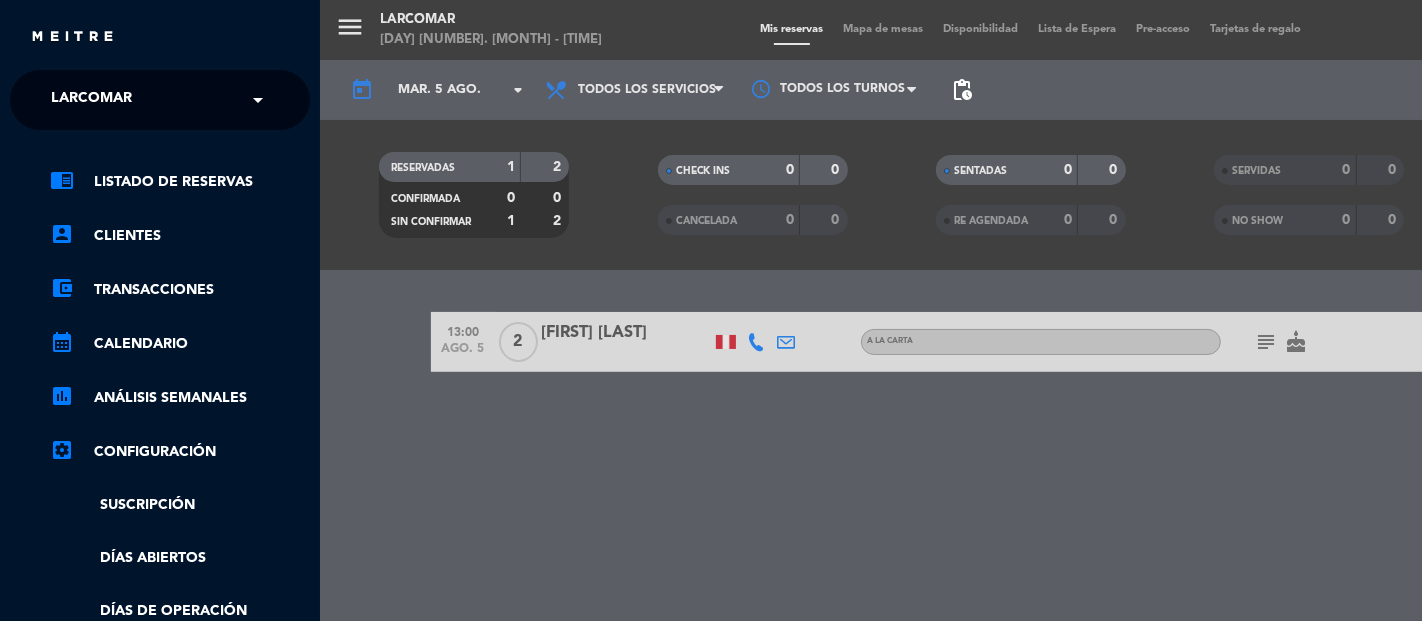 click on "menu  [LOCATION]   [DAY] [NUMBER]. [MONTH] - [TIME]   Mis reservas   Mapa de mesas   Disponibilidad   Lista de Espera   Pre-acceso   Tarjetas de regalo  add_circle_outline exit_to_app turned_in_not search today    [DAY]. [MONTH] [NUMBER]  arrow_drop_down  Todos los servicios  Almuerzo  Cena  Todos los servicios  Todos los servicios  Almuerzo  Cena Todos los turnos pending_actions print  power_settings_new   RESERVADAS   1   2   CONFIRMADA   0   0   SIN CONFIRMAR   1   2   CHECK INS   0   0   CANCELADA   0   0   SENTADAS   0   0   RE AGENDADA   0   0   SERVIDAS   0   0   NO SHOW   0   0   TOTAL   1   2  filter_list  [TIME]   [MONTH]. [NUMBER]   2   [FIRST] [LAST]   A la carta  subject   cake  SIN CONFIRMAR 12  cancel" at bounding box center (1031, 310) 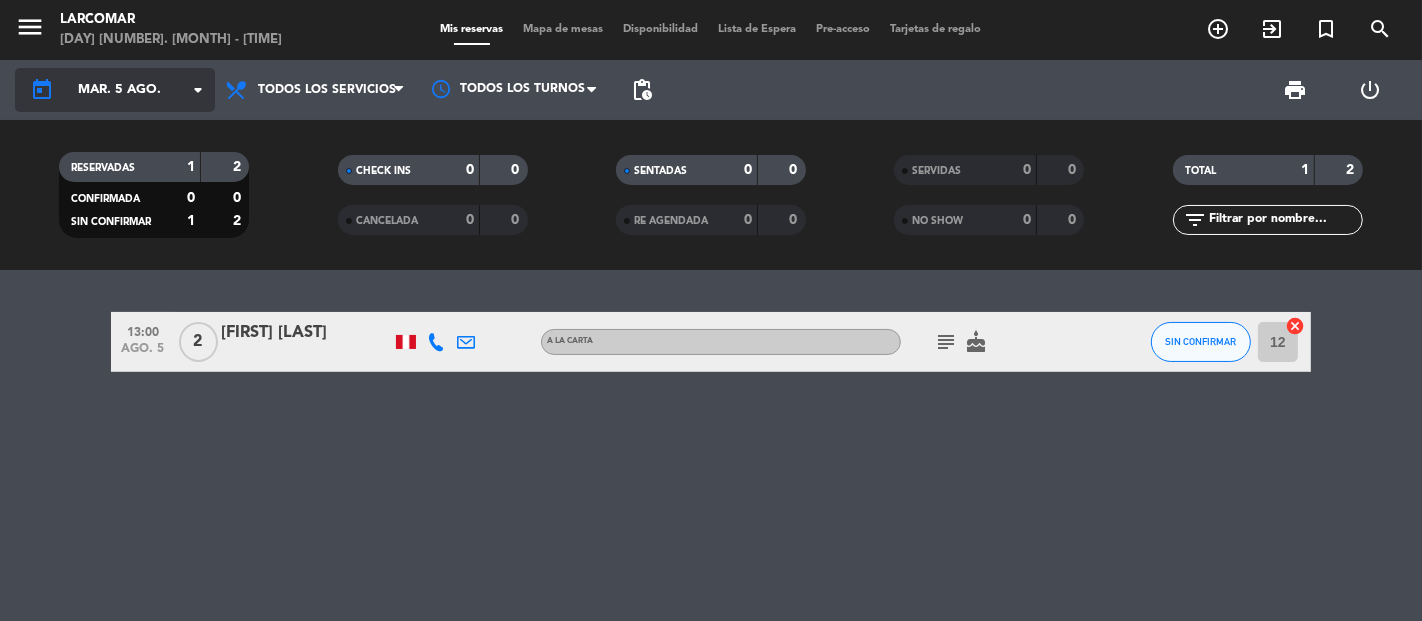 click on "mar. 5 ago." 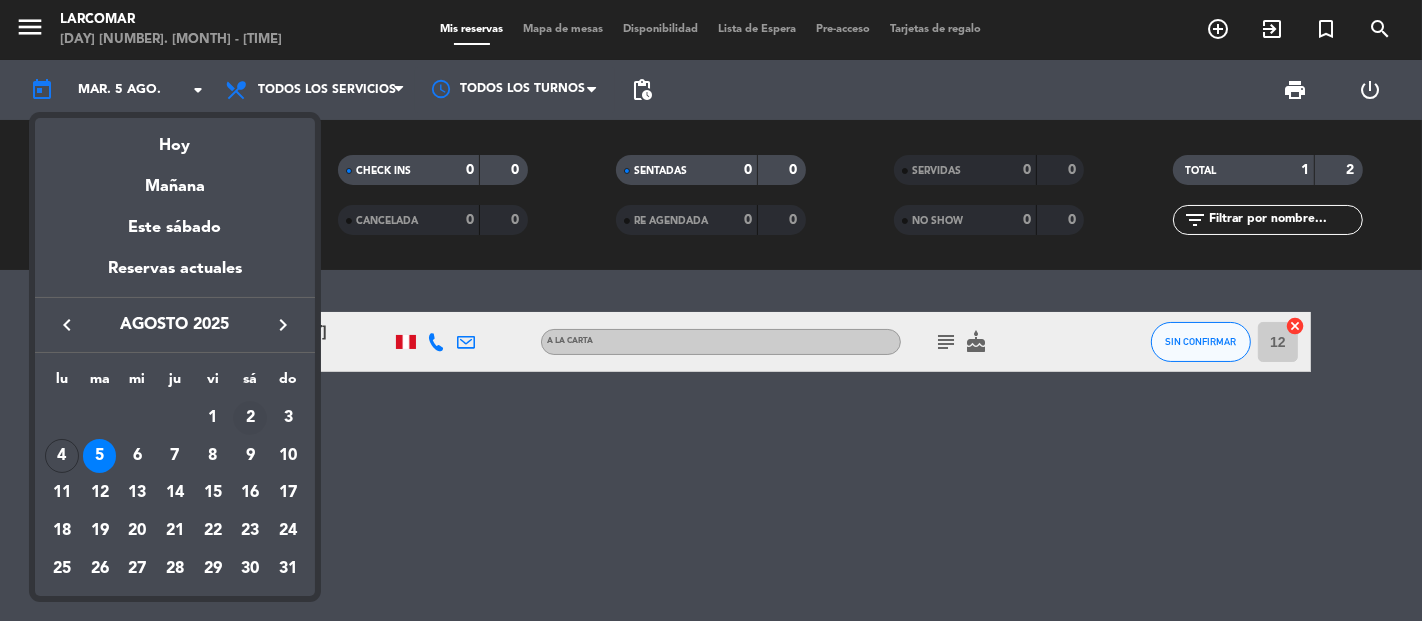 click on "2" at bounding box center (250, 418) 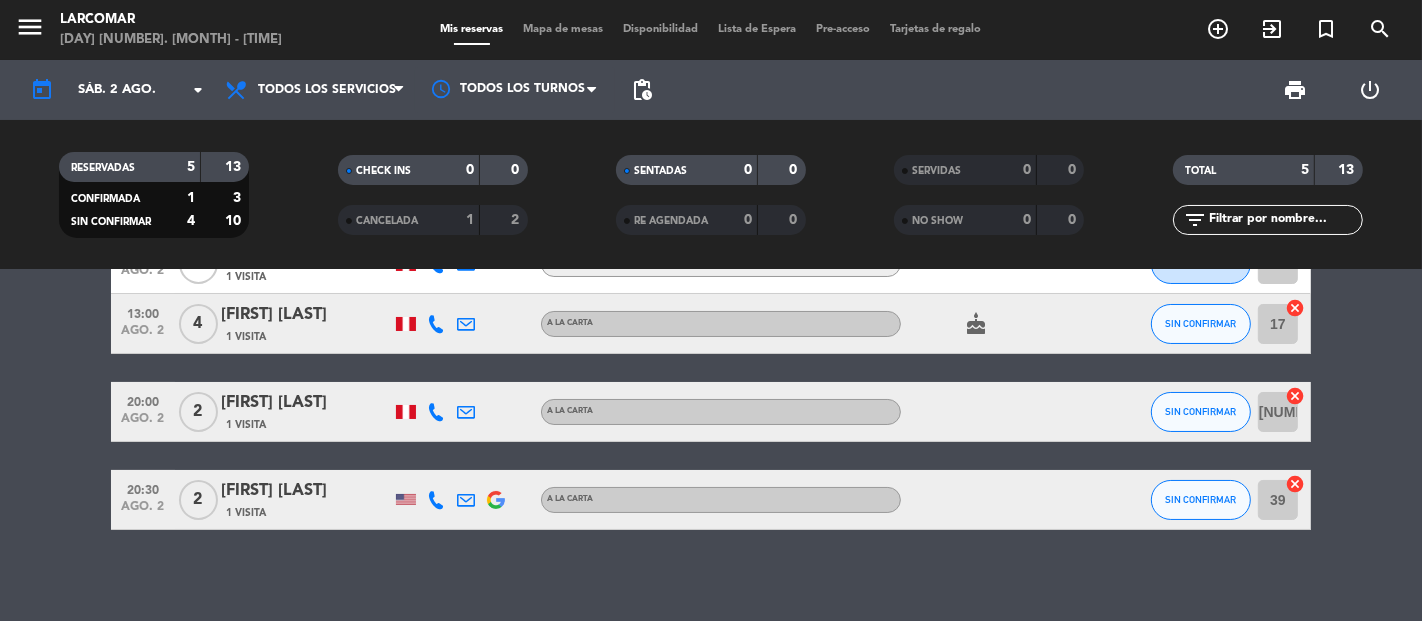scroll, scrollTop: 146, scrollLeft: 0, axis: vertical 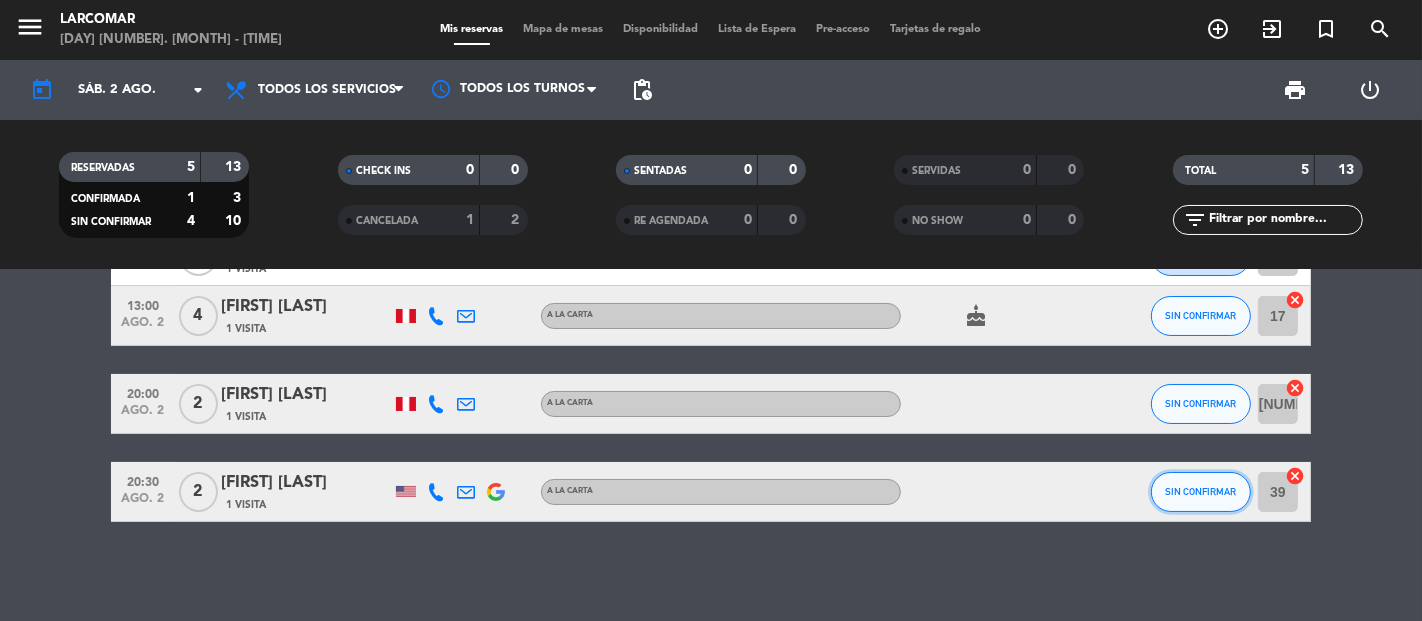 click on "SIN CONFIRMAR" 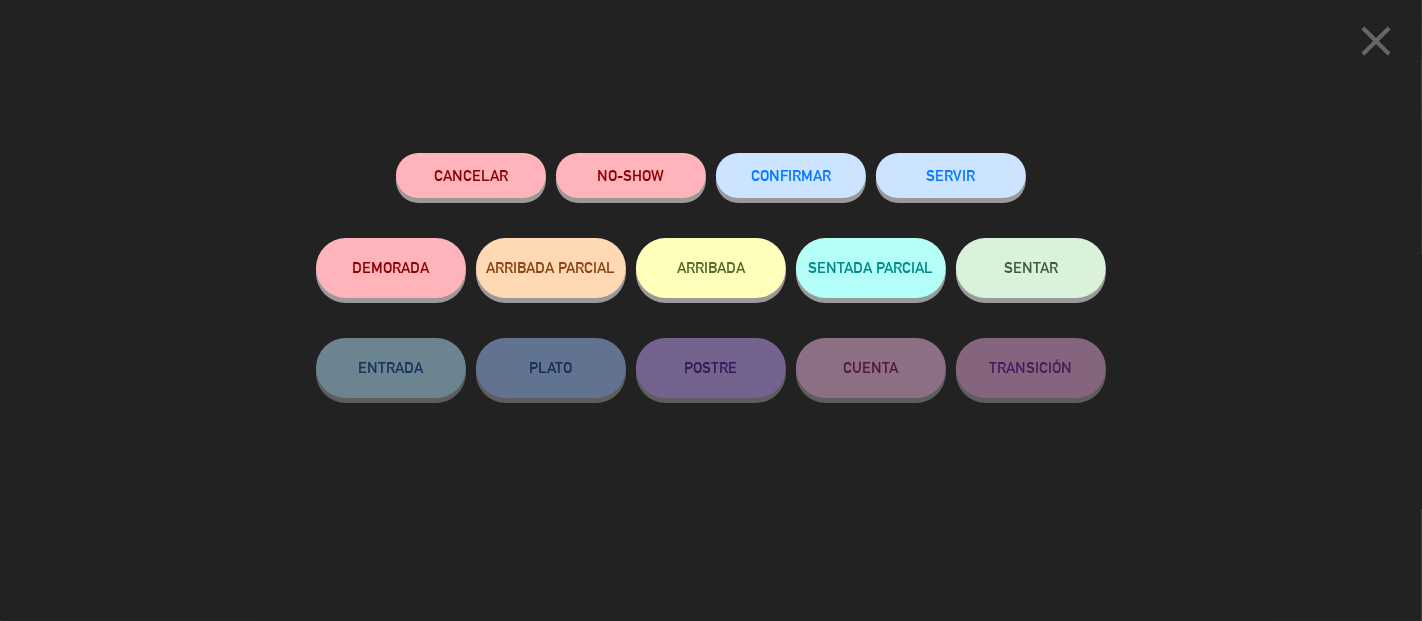 click on "SERVIR" 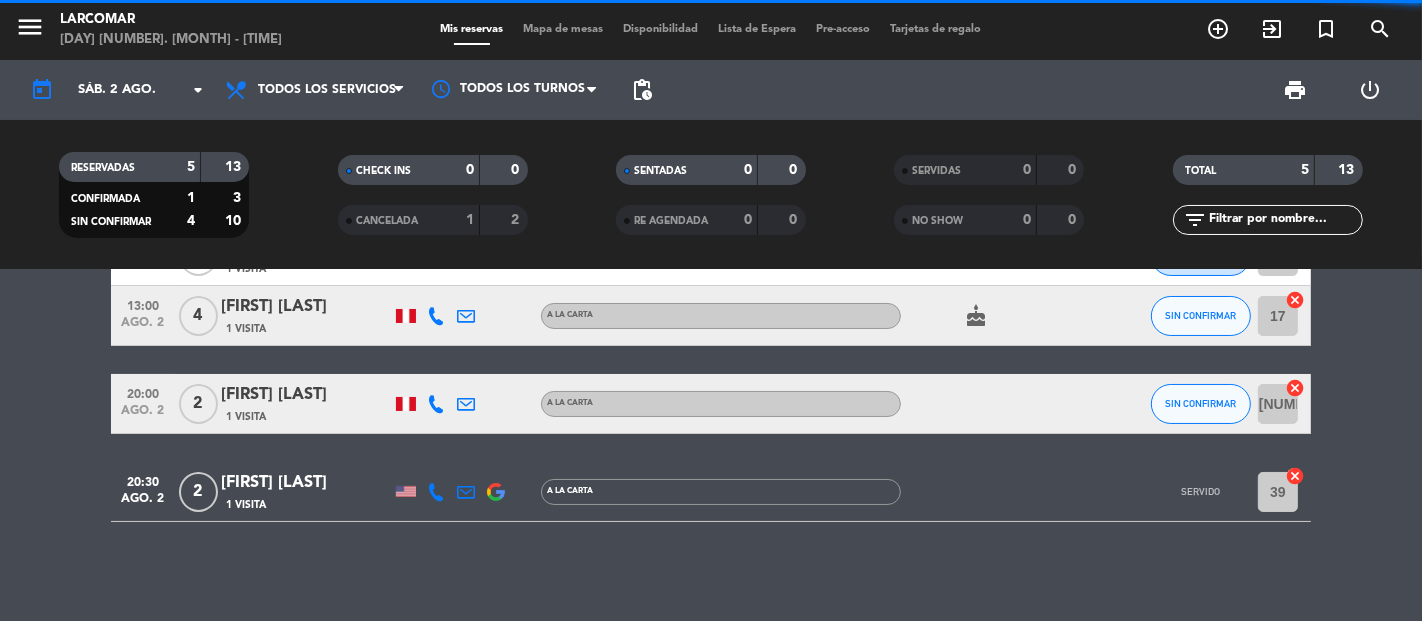 scroll, scrollTop: 58, scrollLeft: 0, axis: vertical 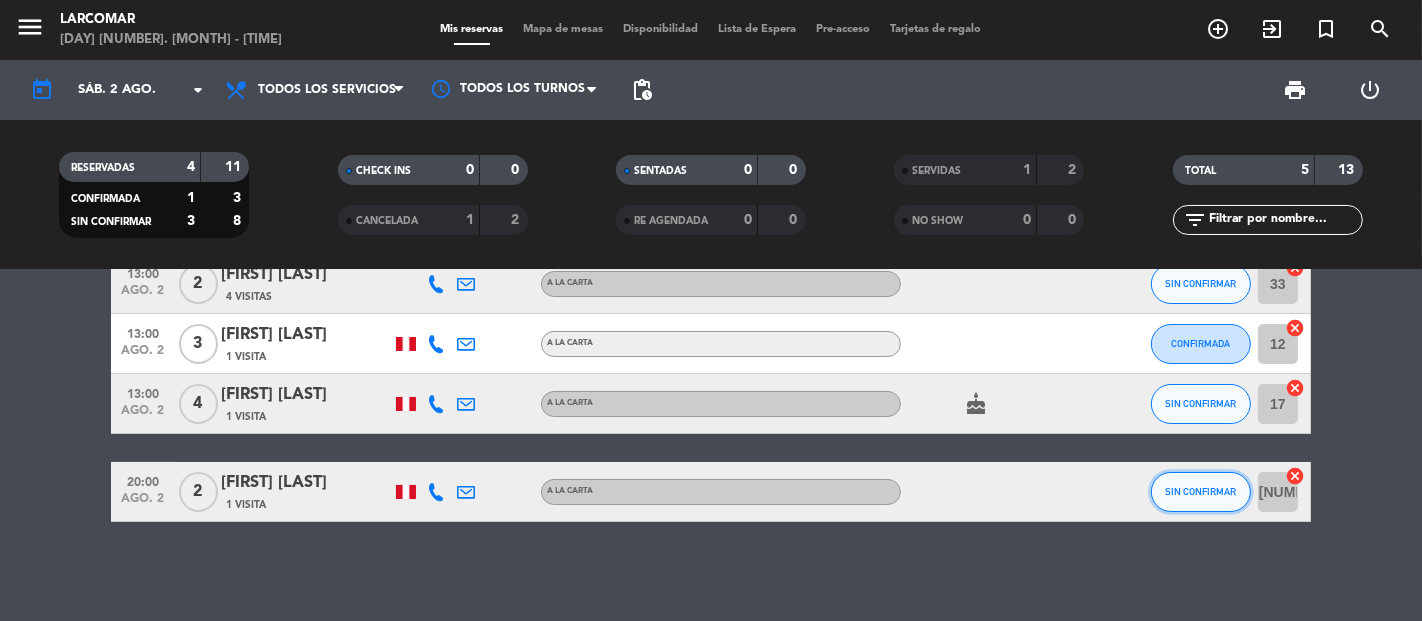 click on "SIN CONFIRMAR" 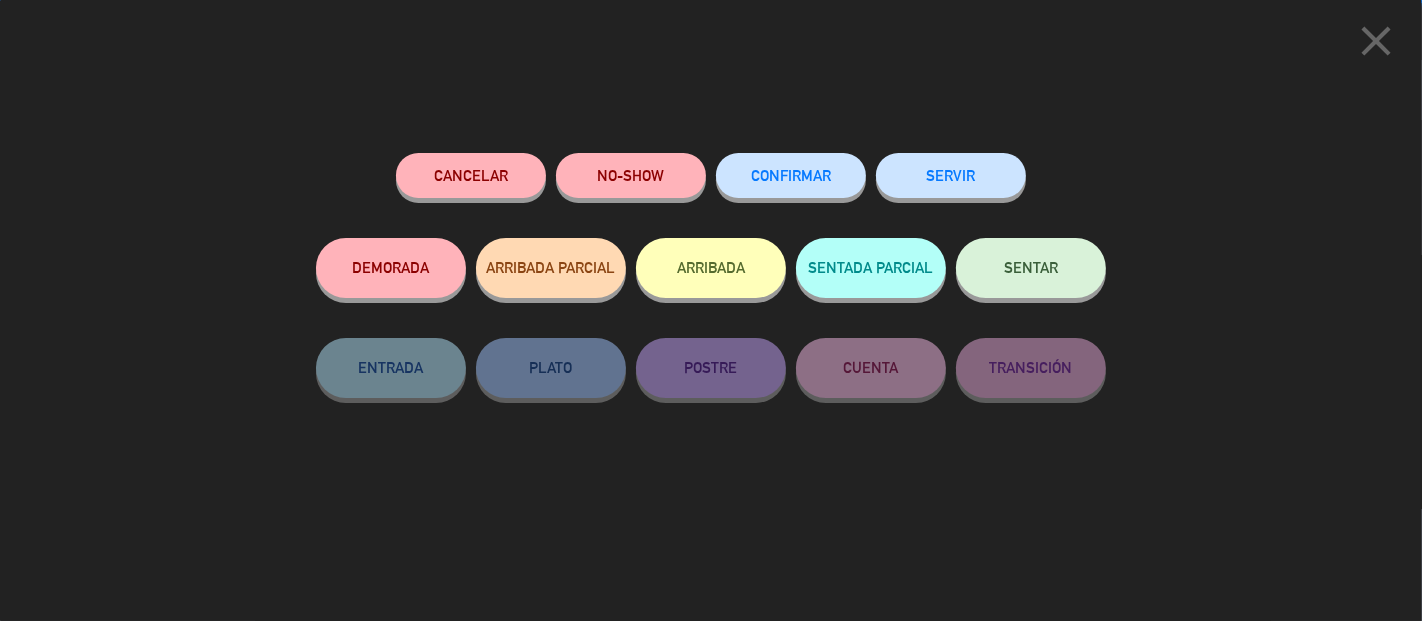 click on "SERVIR" 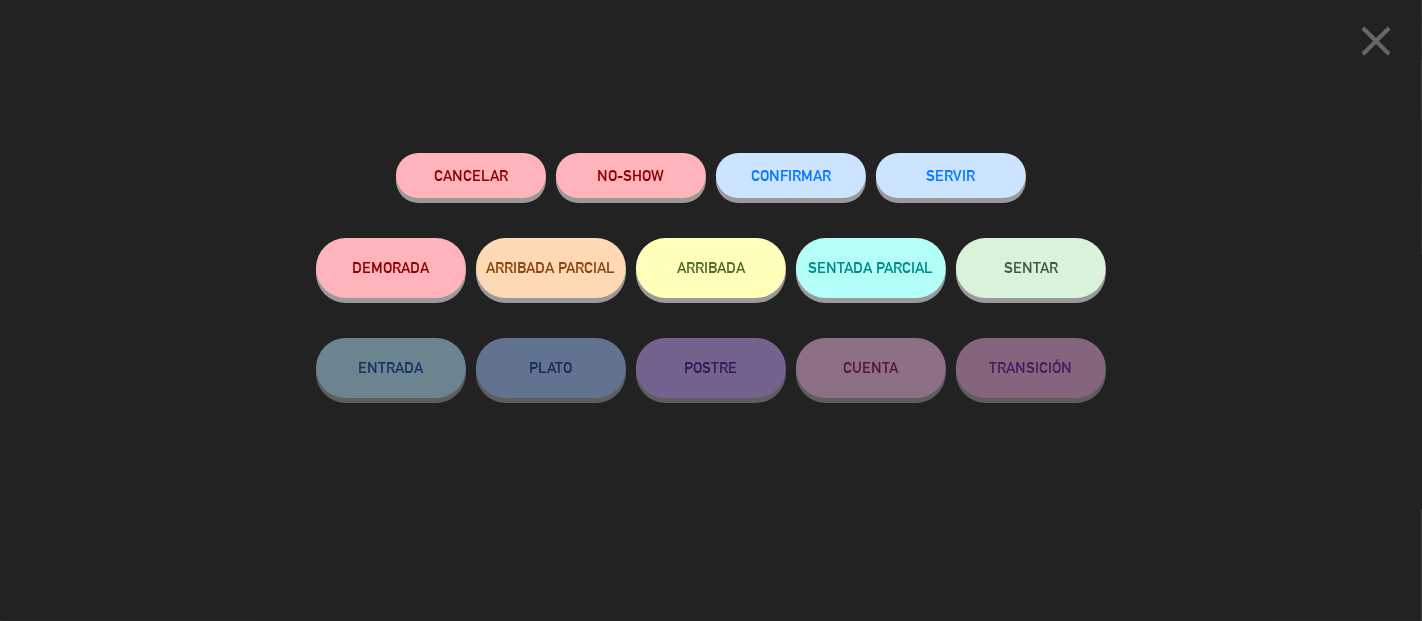 click on "SERVIR" 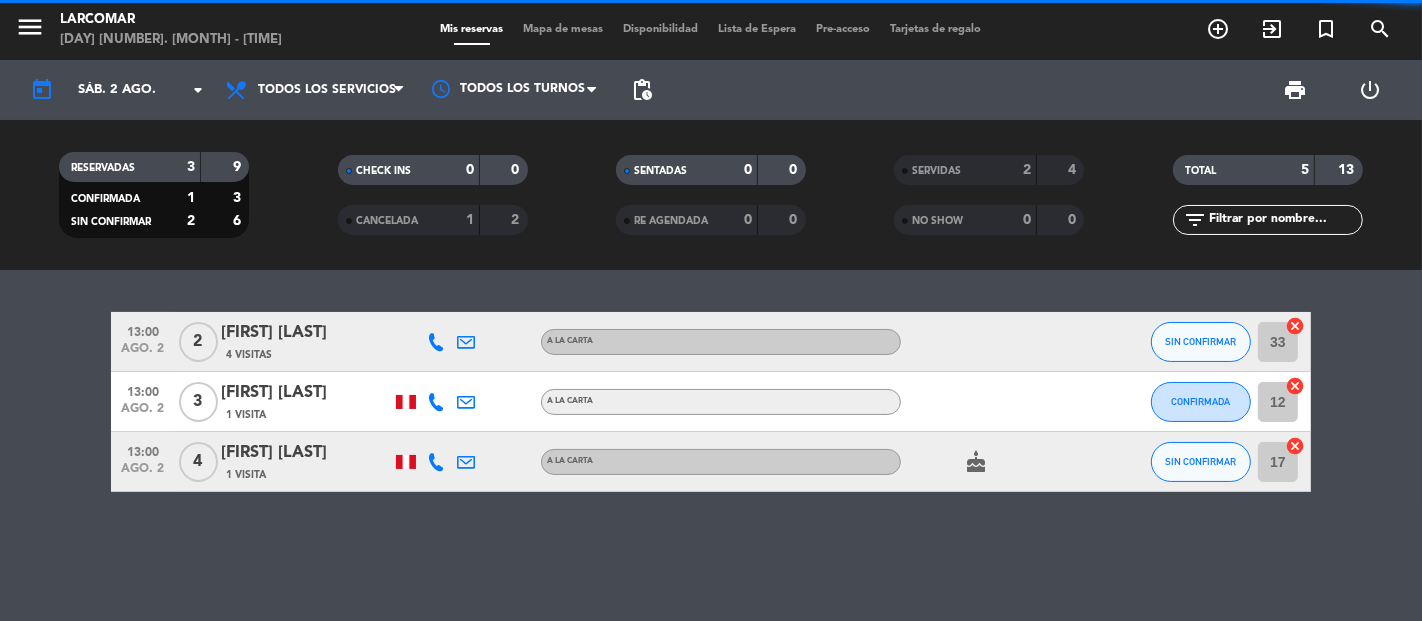 scroll, scrollTop: 0, scrollLeft: 0, axis: both 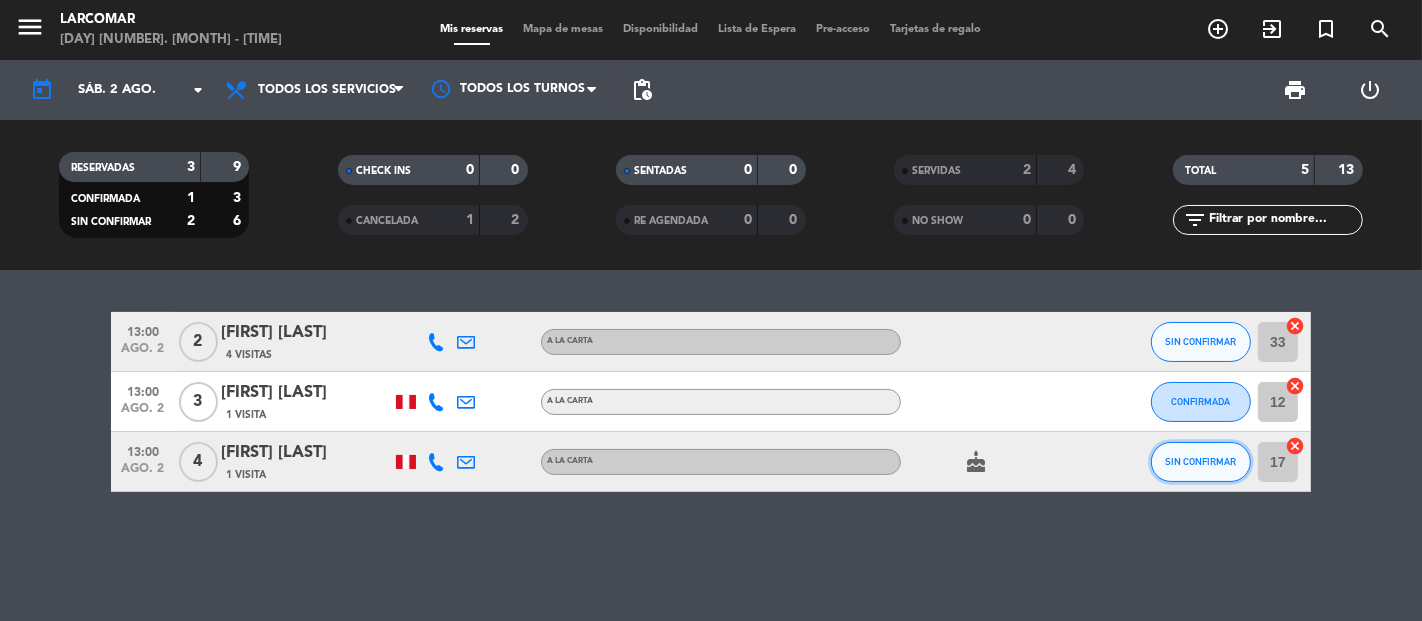 click on "SIN CONFIRMAR" 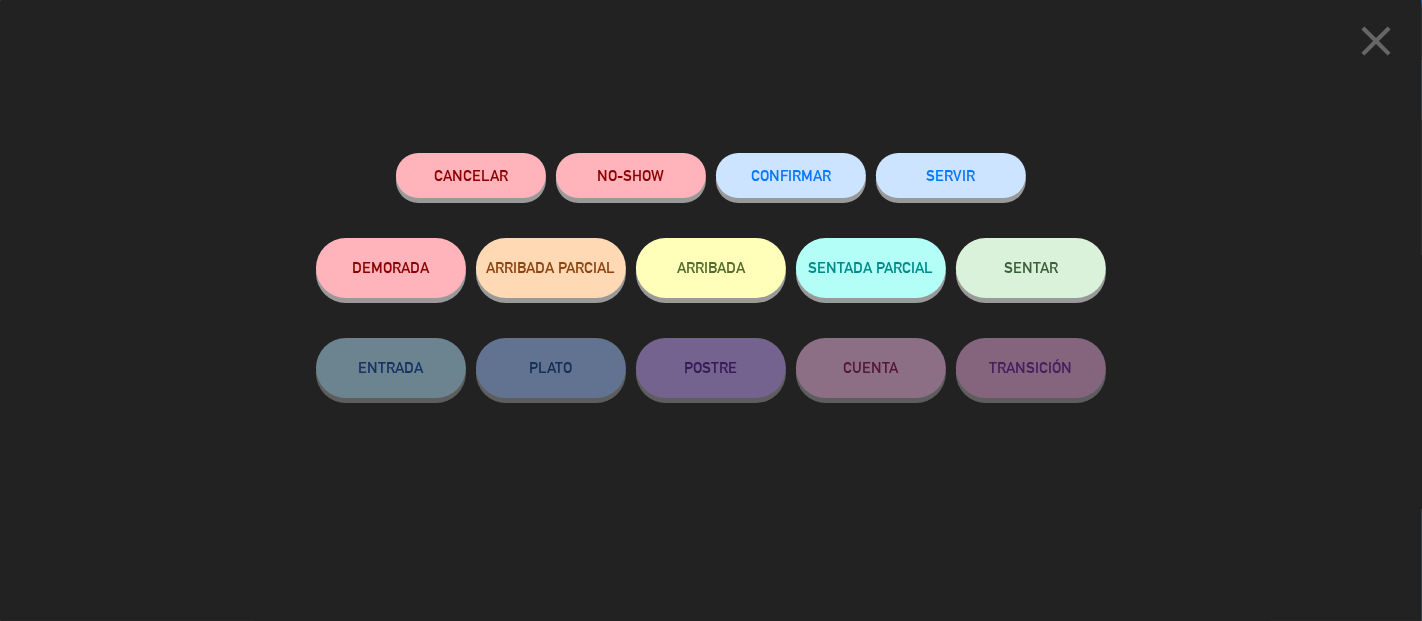 click on "SERVIR" 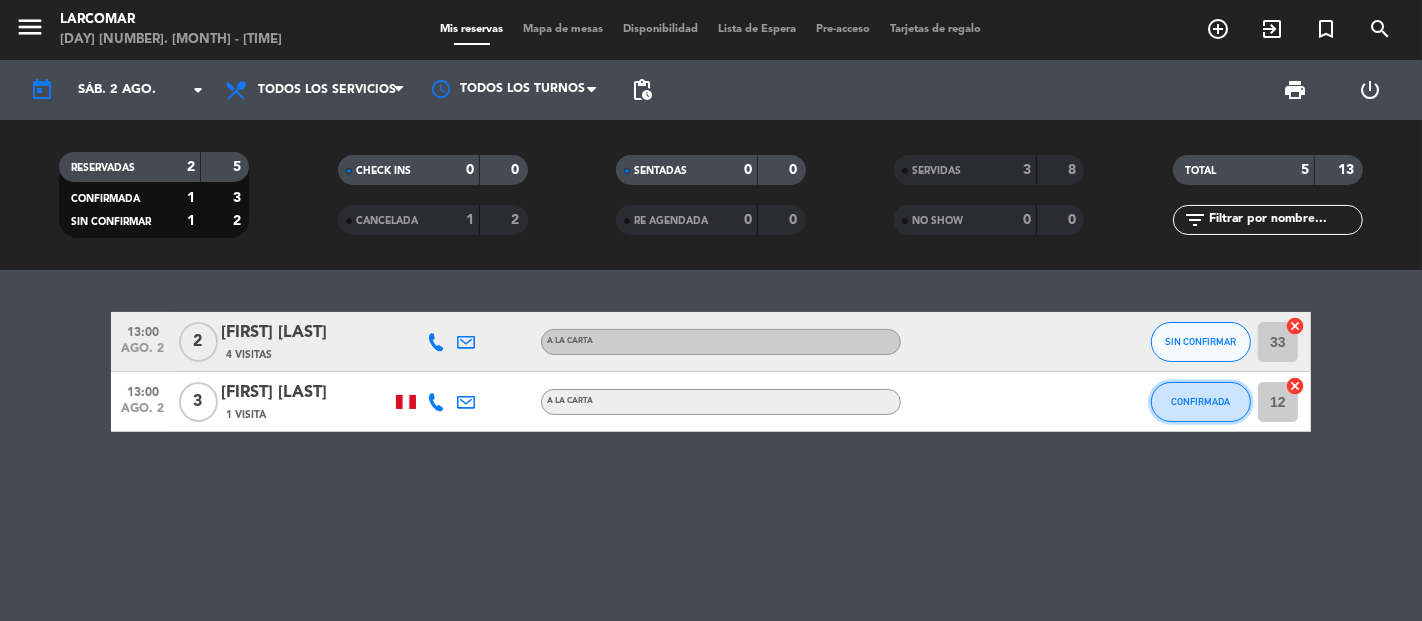 click on "CONFIRMADA" 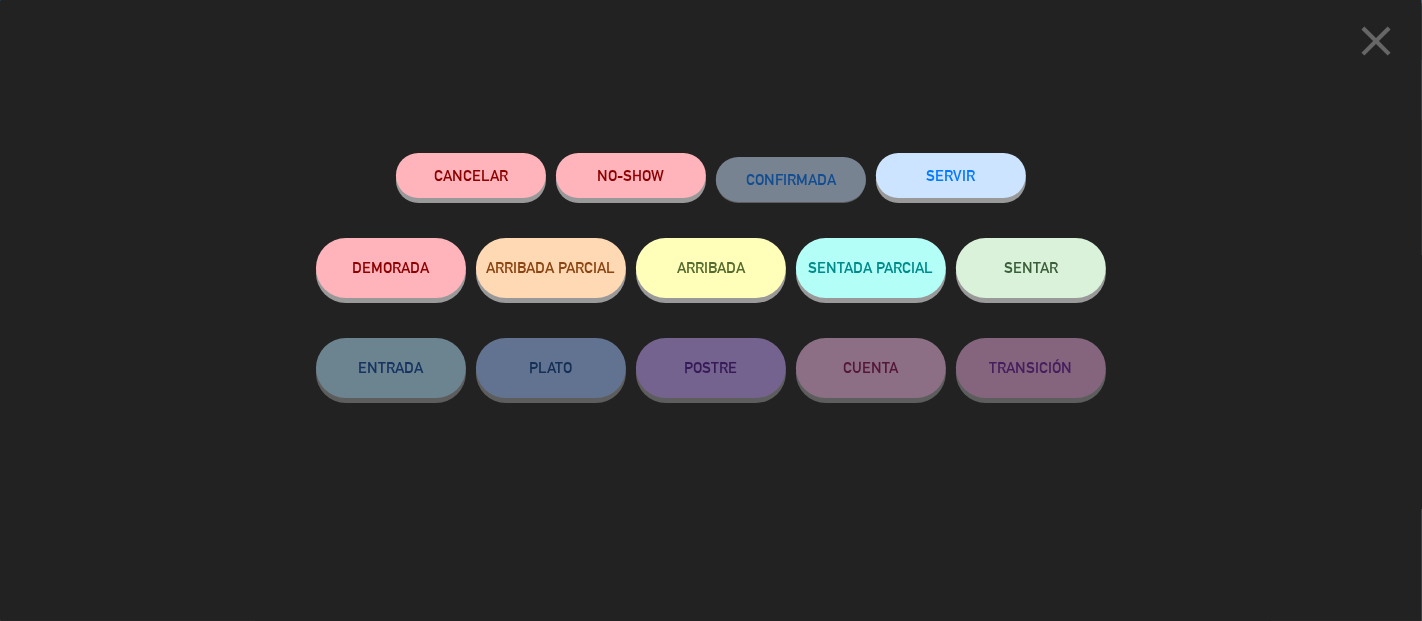 click on "SERVIR" 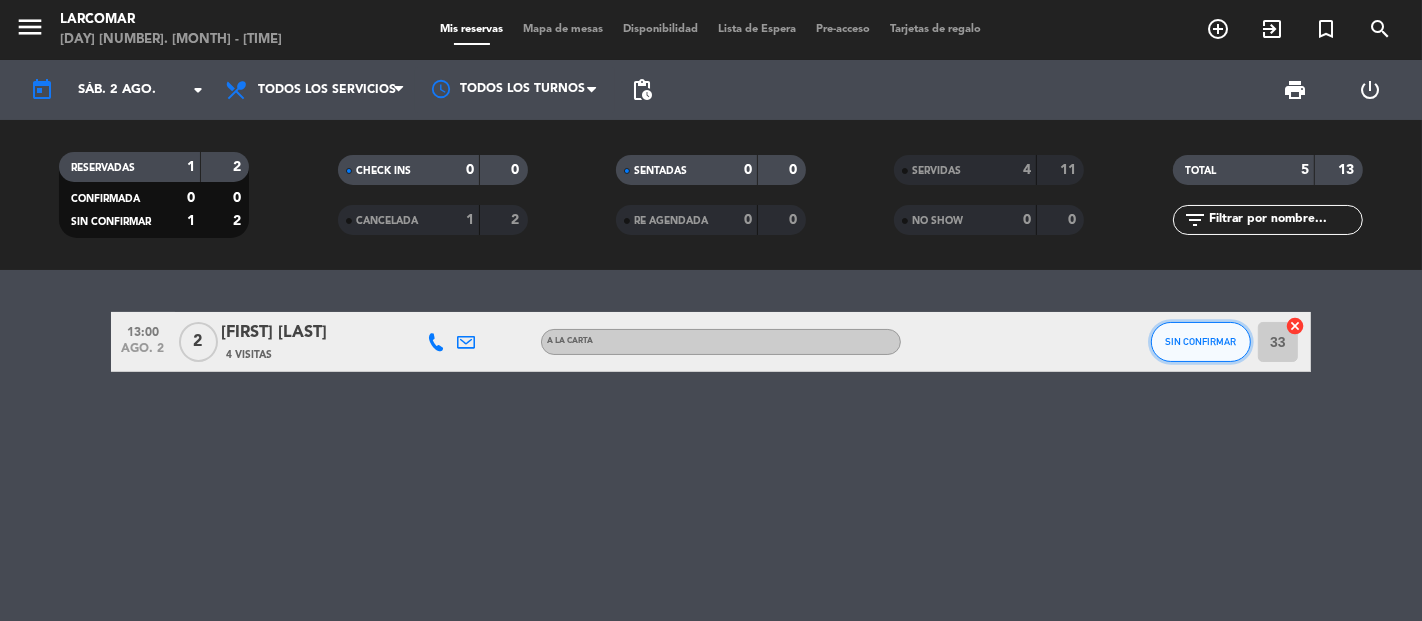 click on "SIN CONFIRMAR" 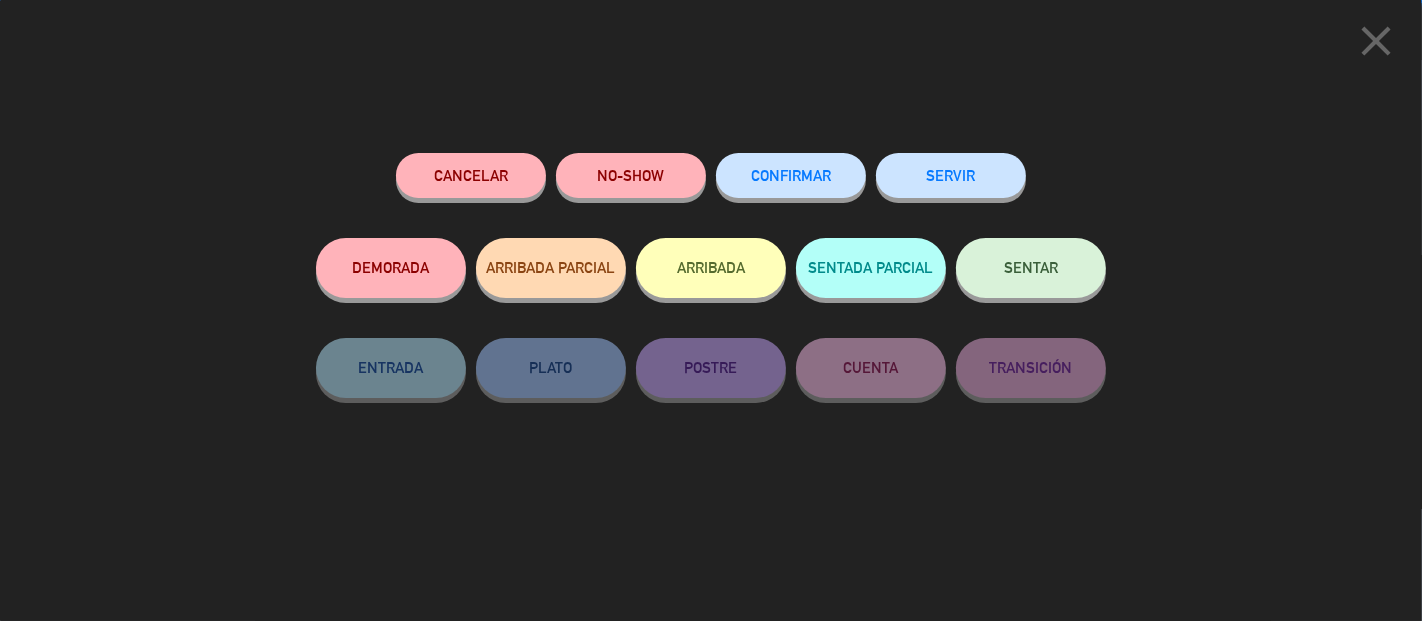 click on "SERVIR" 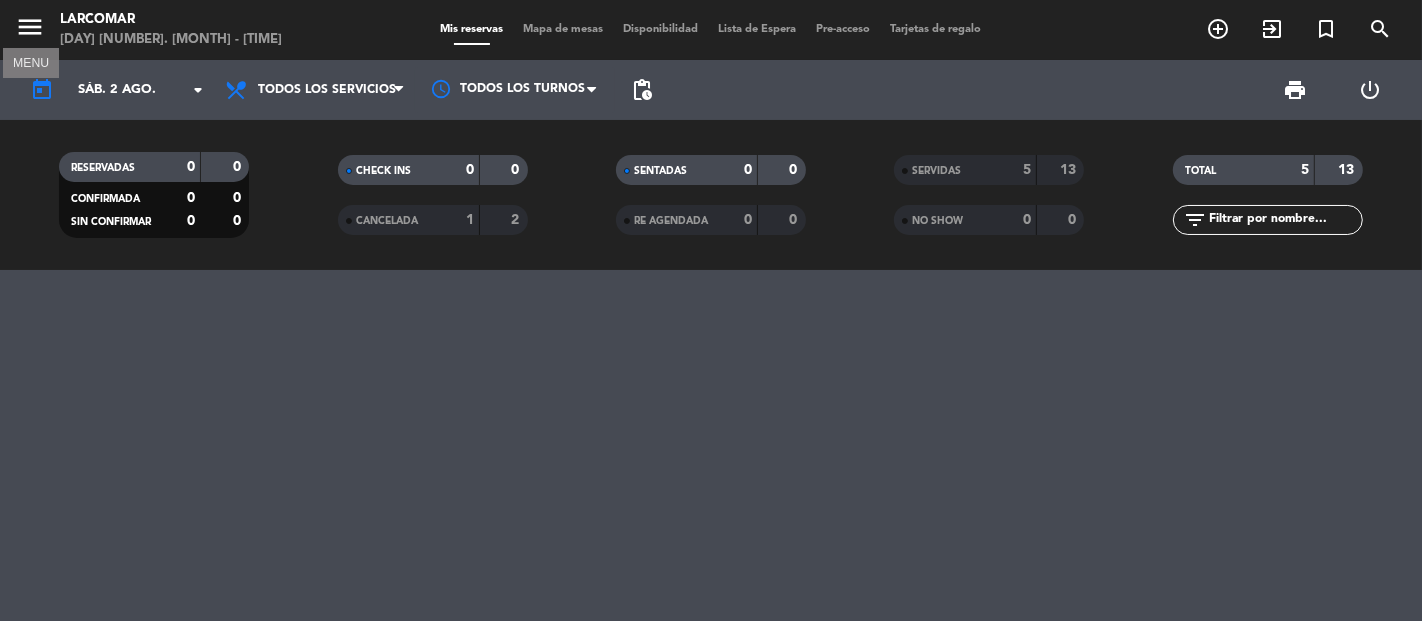 click on "menu" at bounding box center [30, 27] 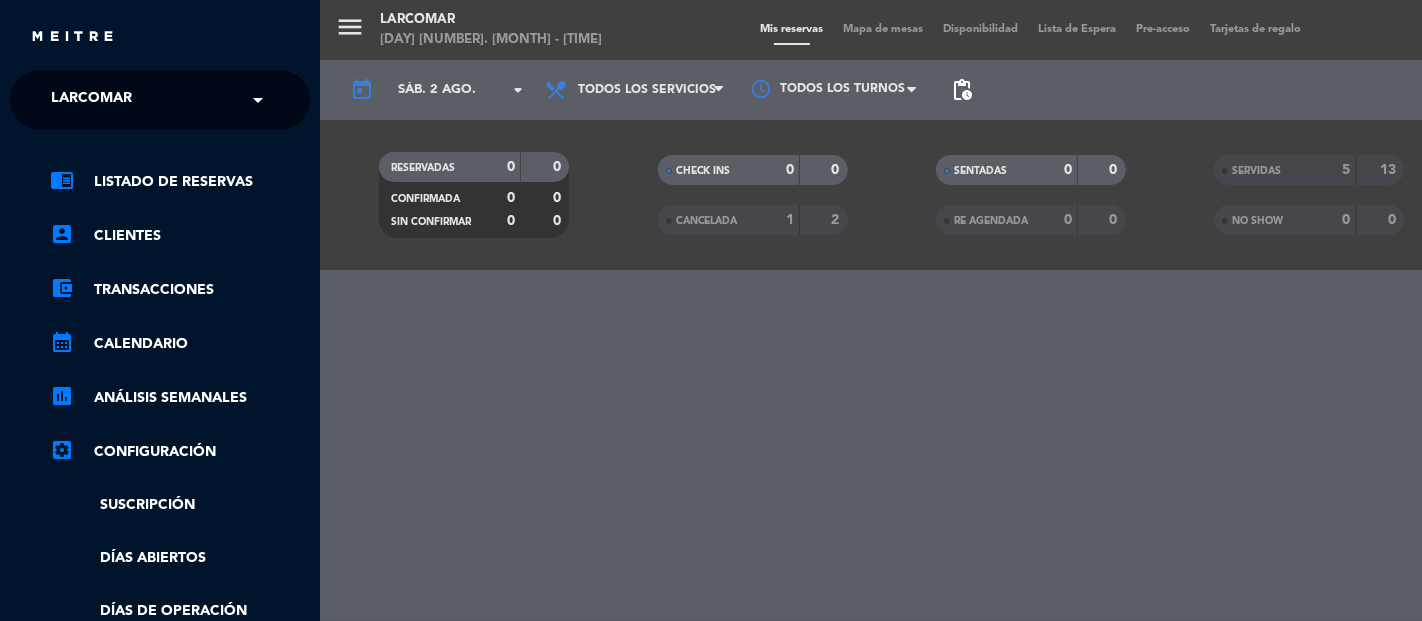 click on "close" 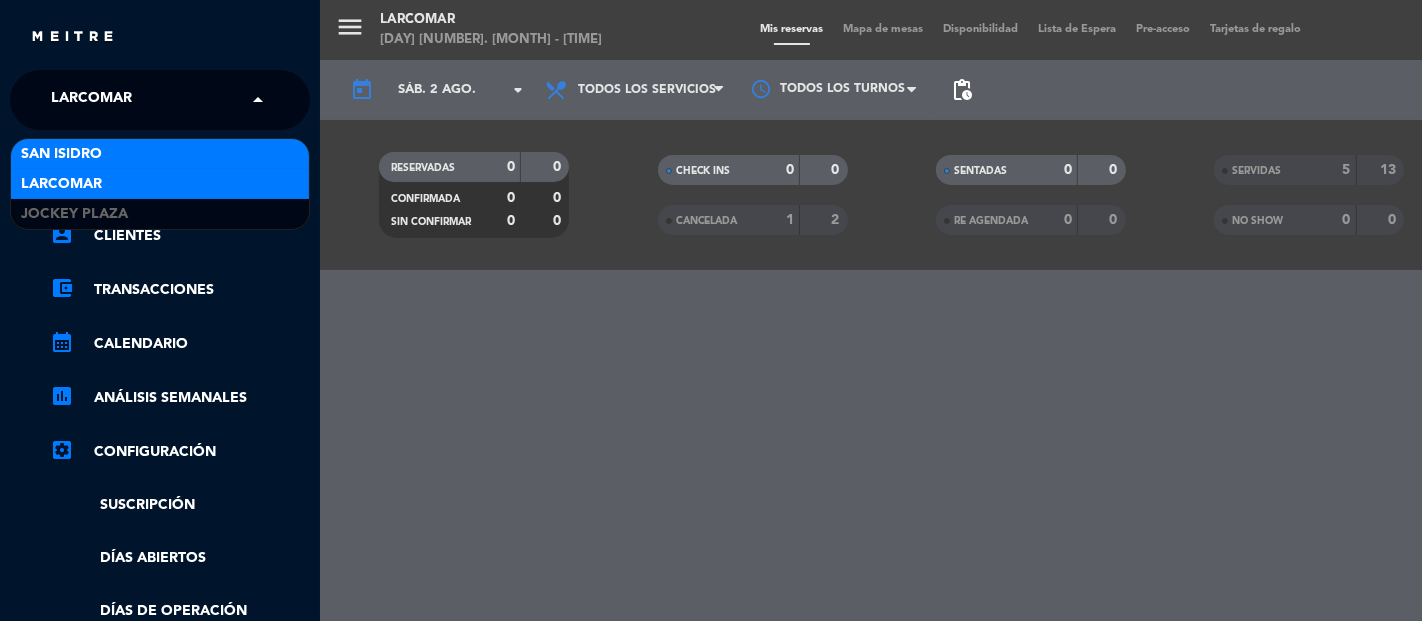 drag, startPoint x: 92, startPoint y: 86, endPoint x: 135, endPoint y: 157, distance: 83.00603 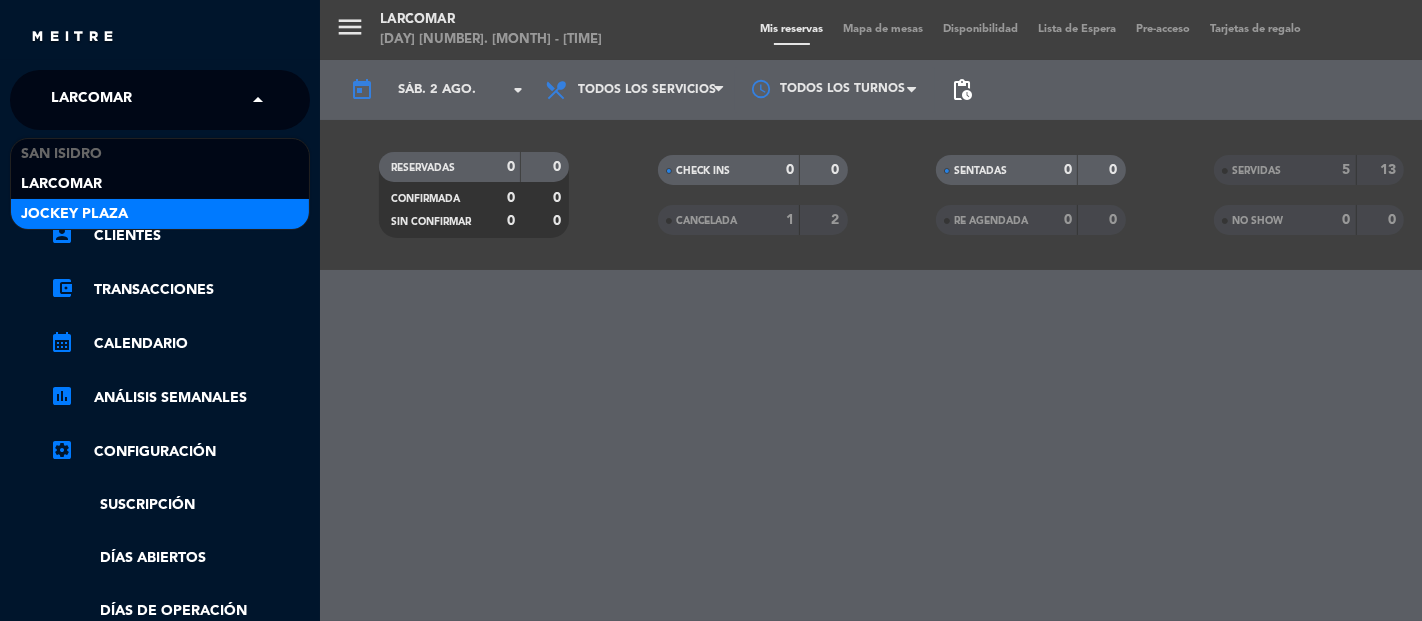 click on "Jockey Plaza" at bounding box center (160, 214) 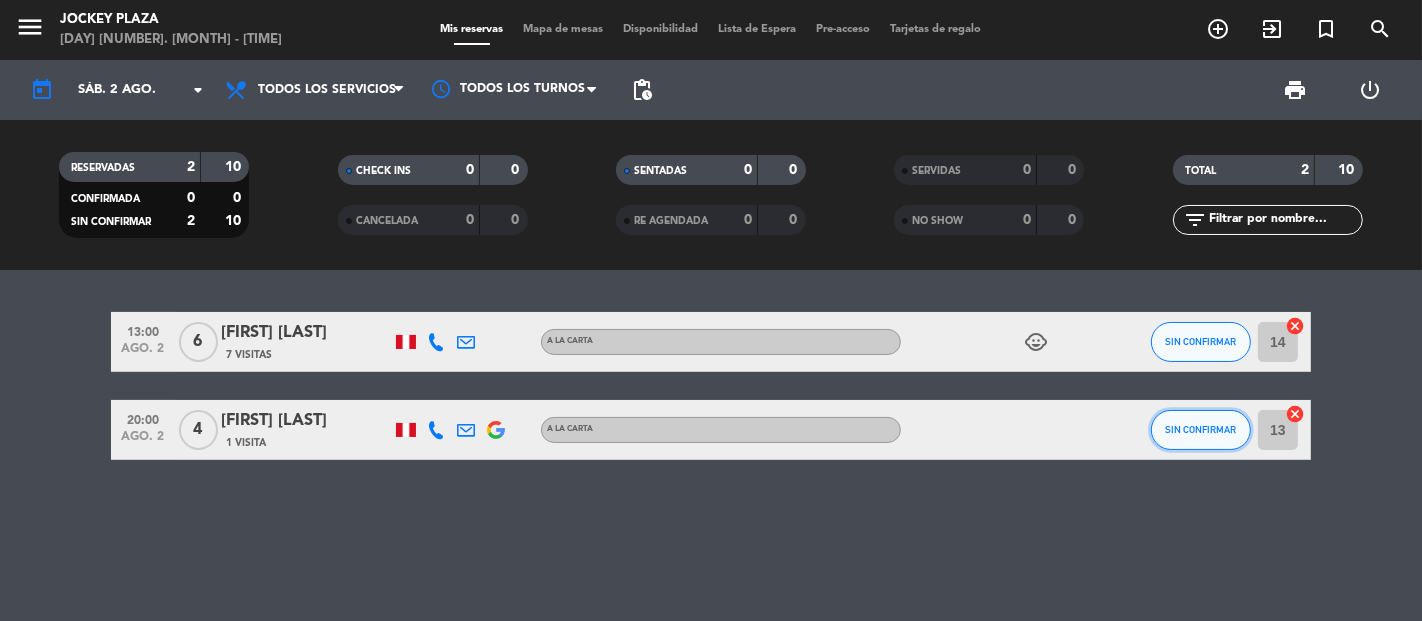 click on "SIN CONFIRMAR" 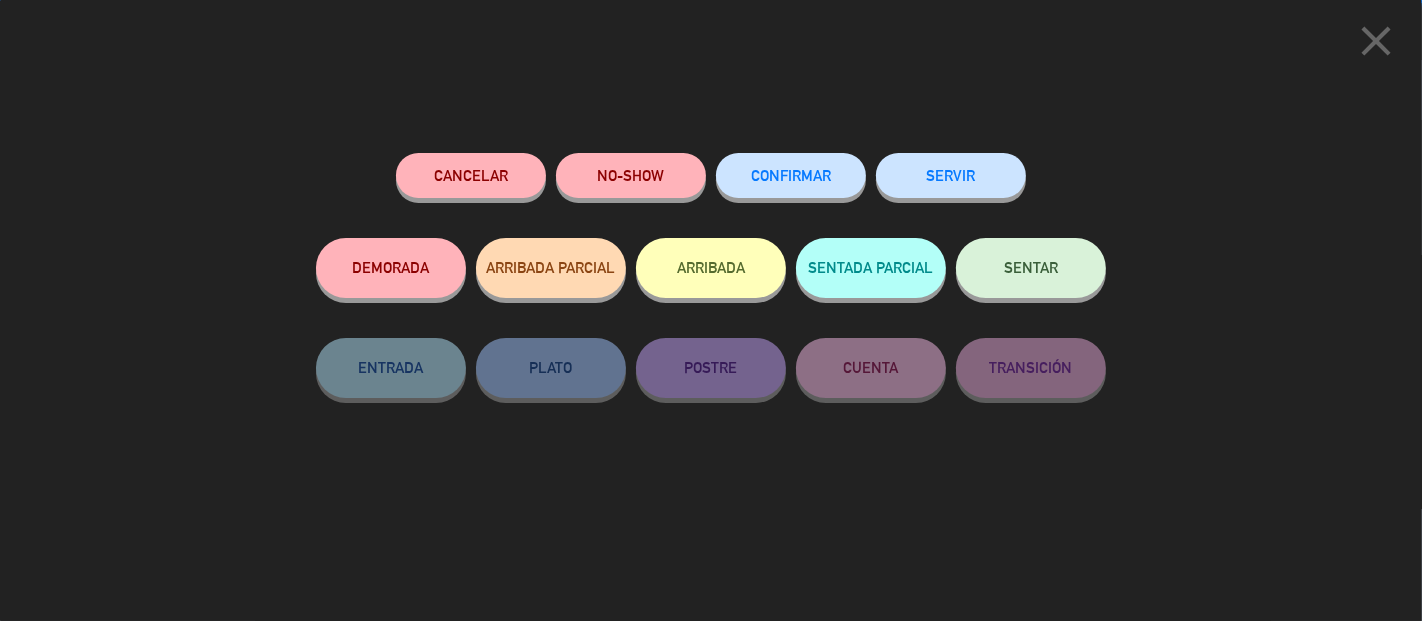 click on "SERVIR" 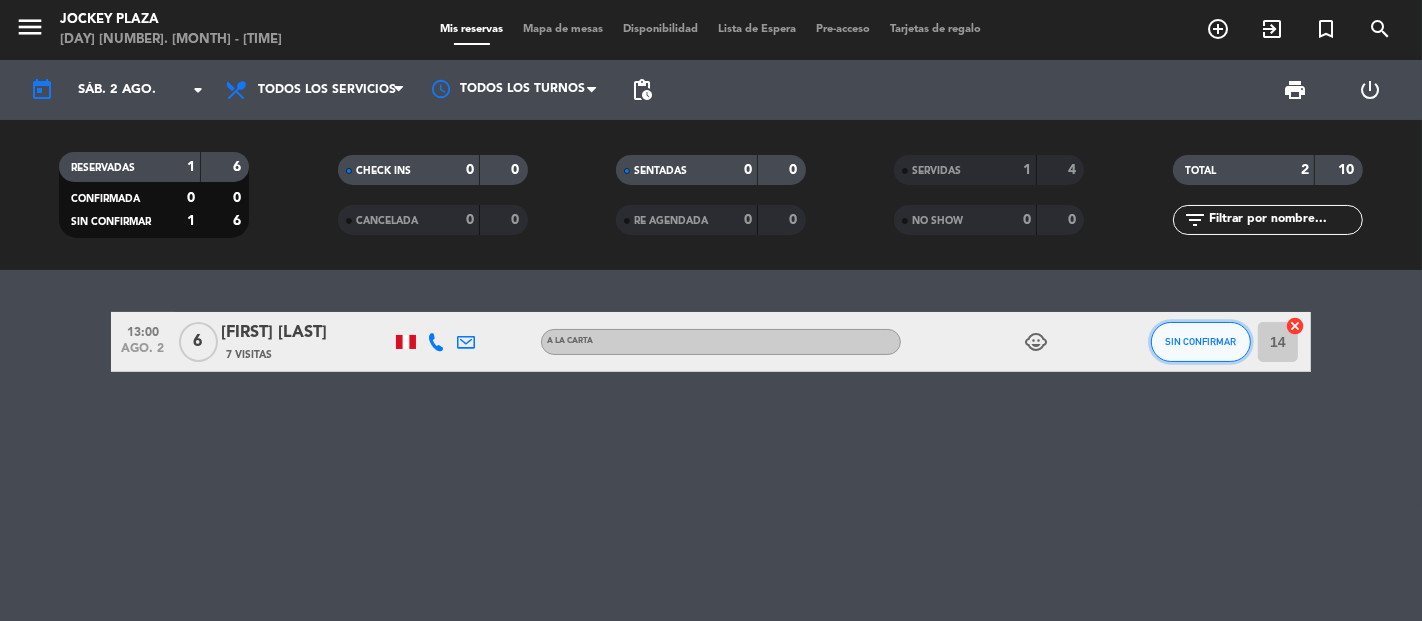 click on "SIN CONFIRMAR" 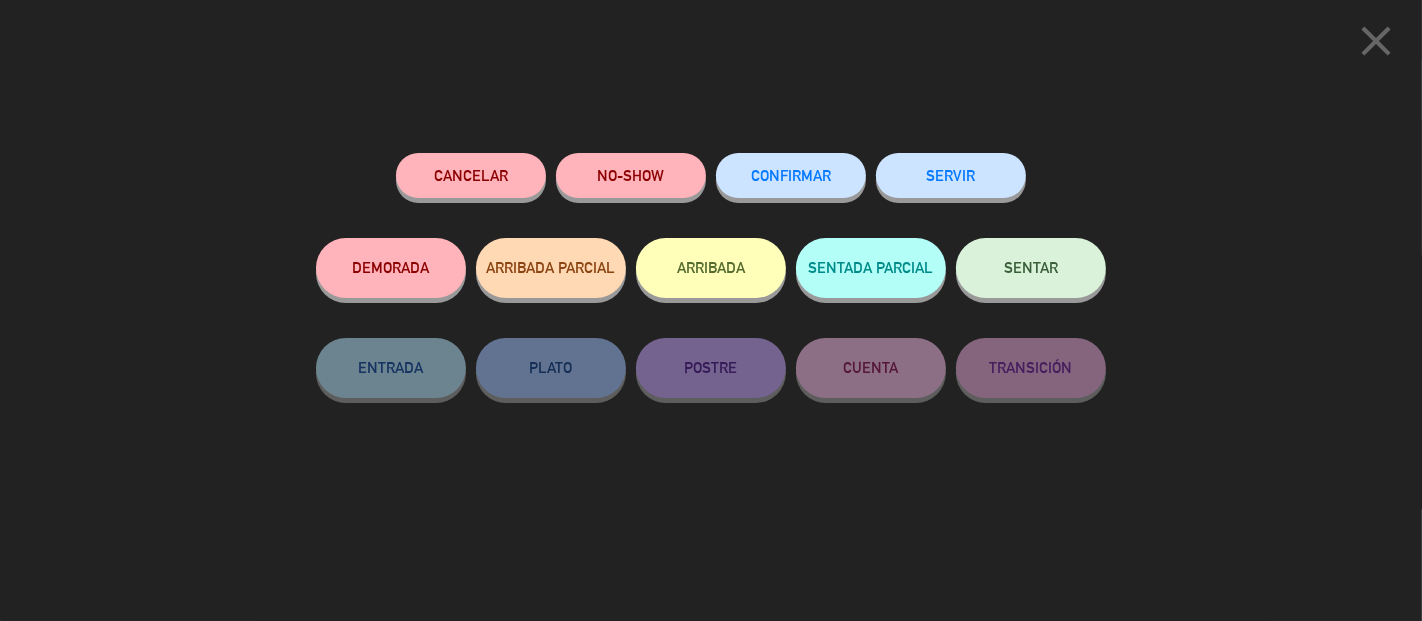 click on "SERVIR" 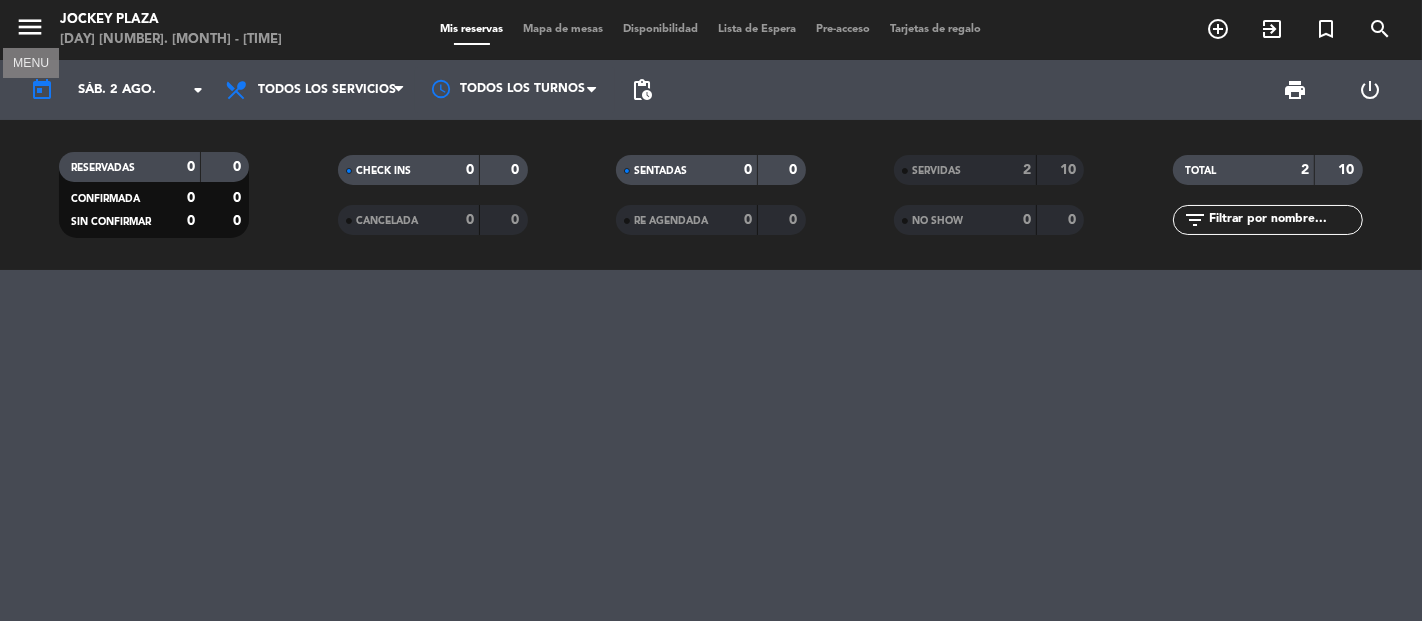 click on "menu" at bounding box center [30, 27] 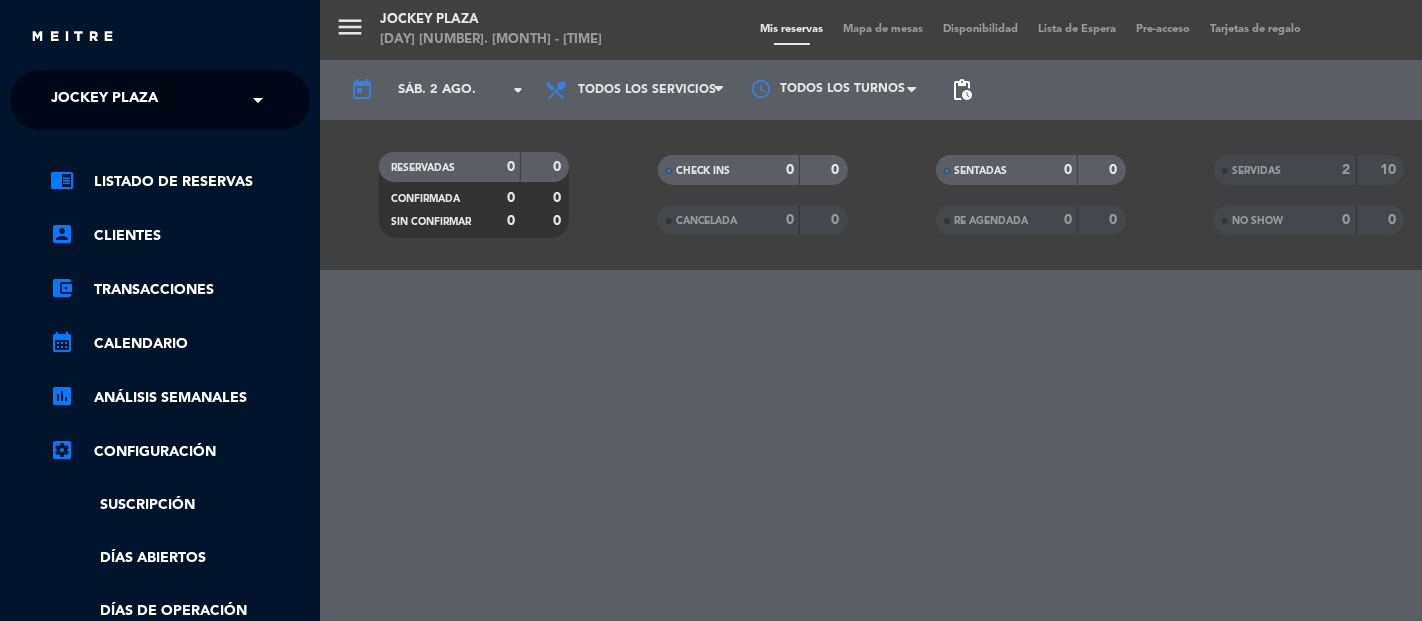 click on "Jockey Plaza" 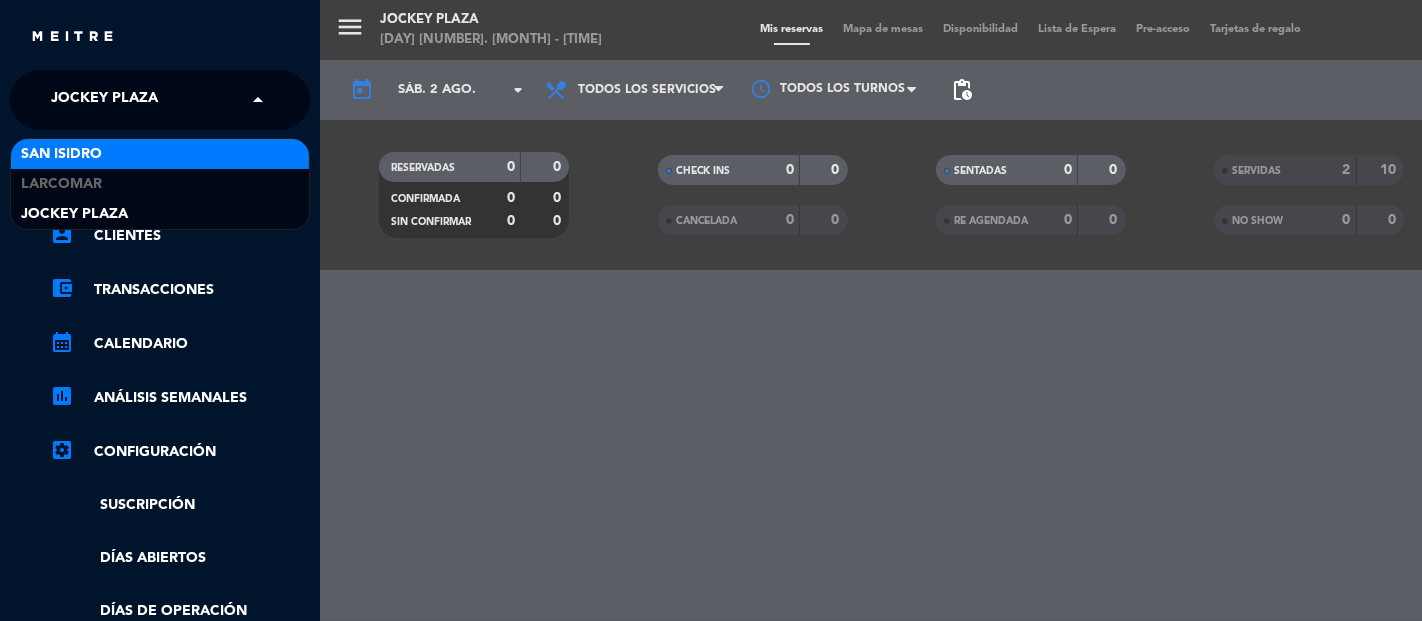 click on "San Isidro" at bounding box center (61, 154) 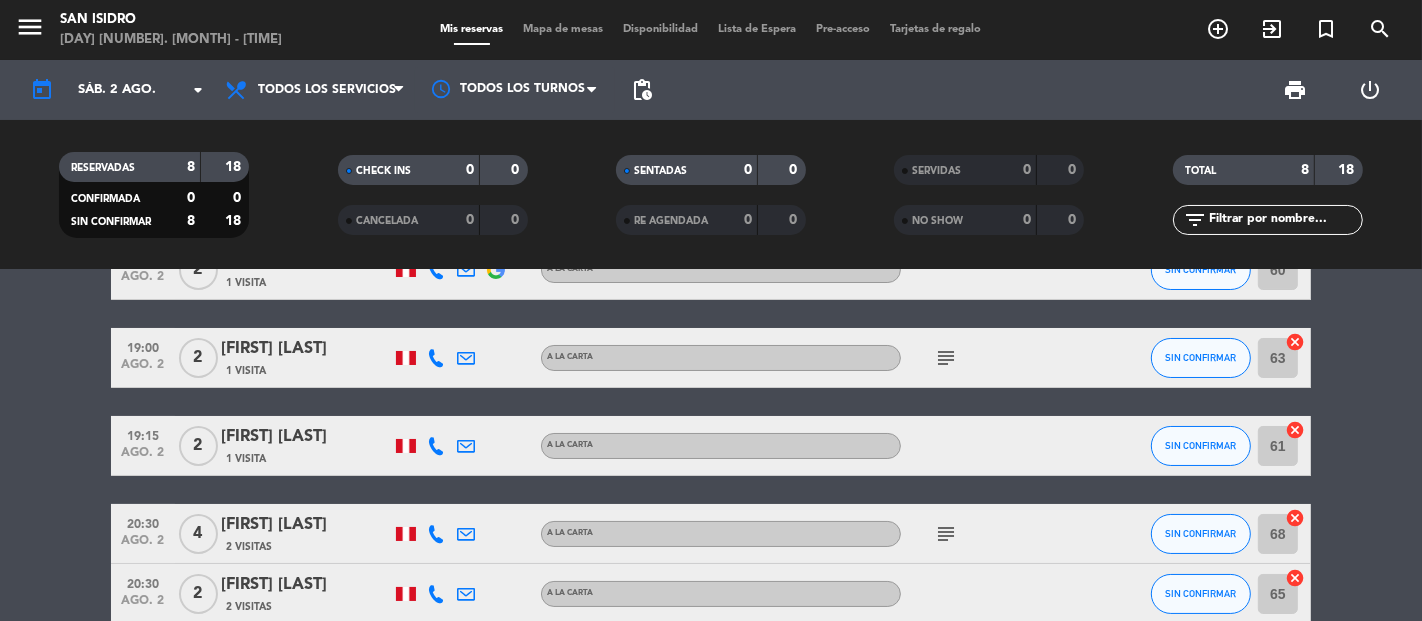 scroll, scrollTop: 111, scrollLeft: 0, axis: vertical 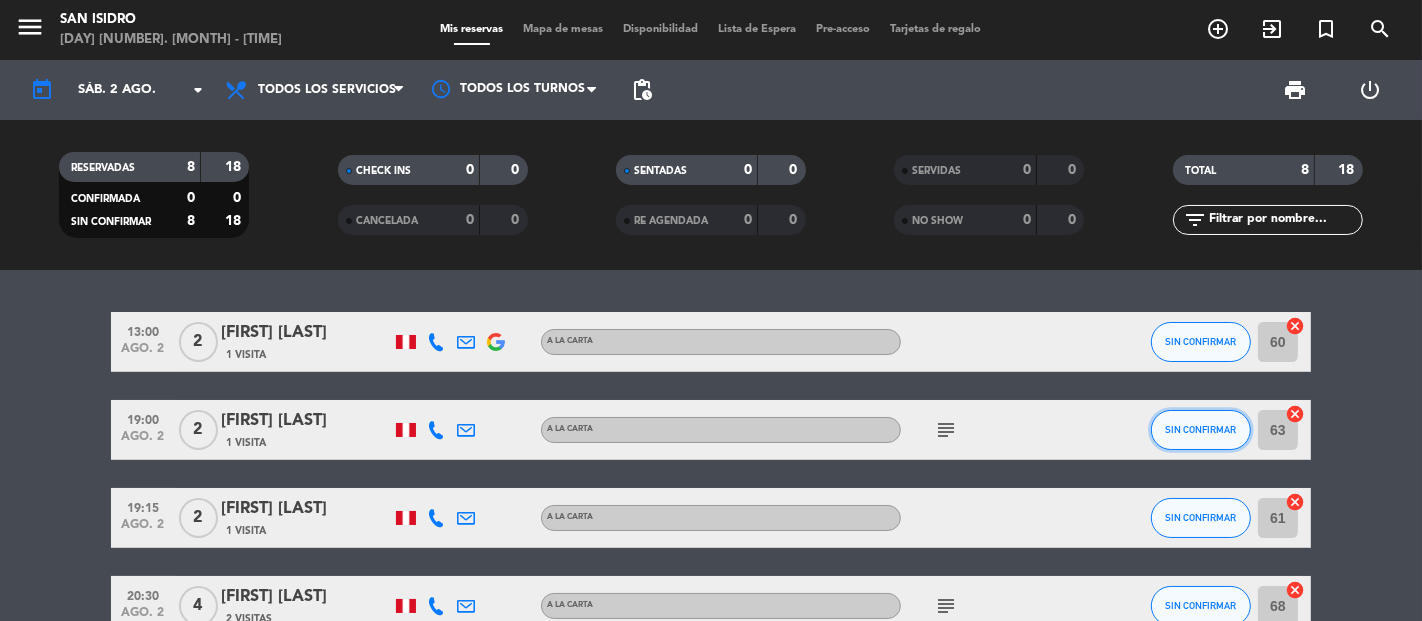 click on "SIN CONFIRMAR" 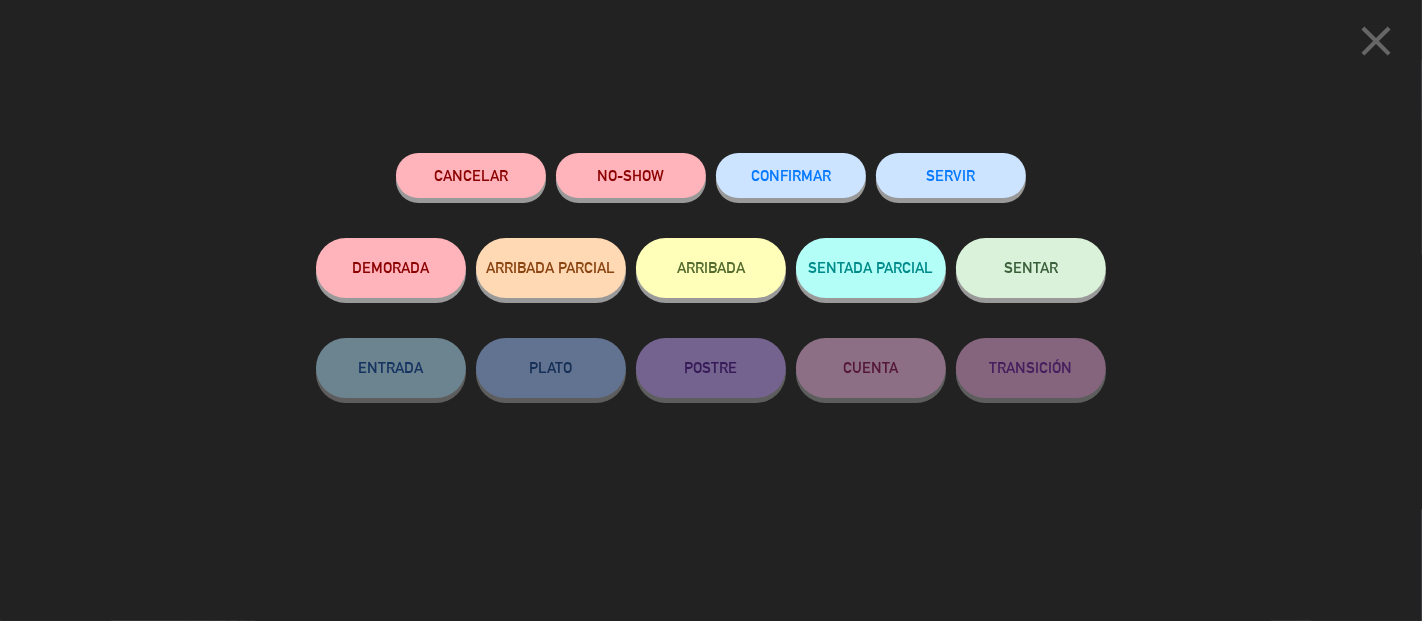 click on "NO-SHOW" 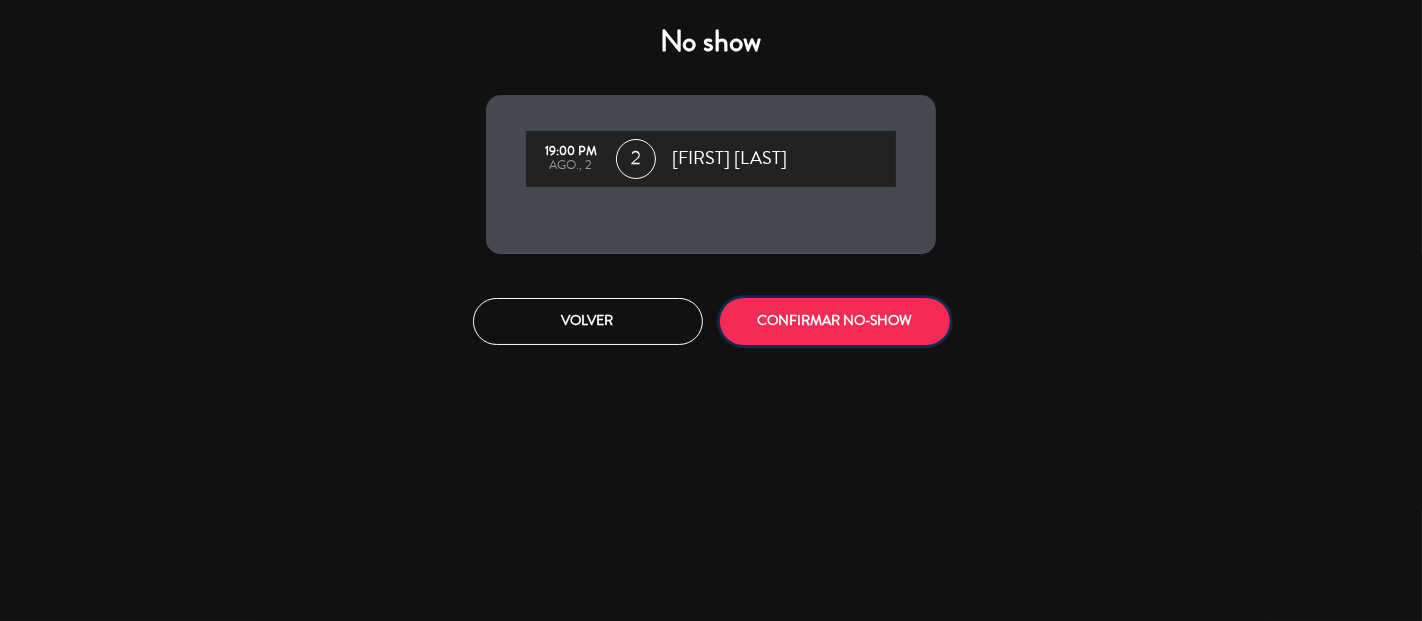 click on "CONFIRMAR NO-SHOW" 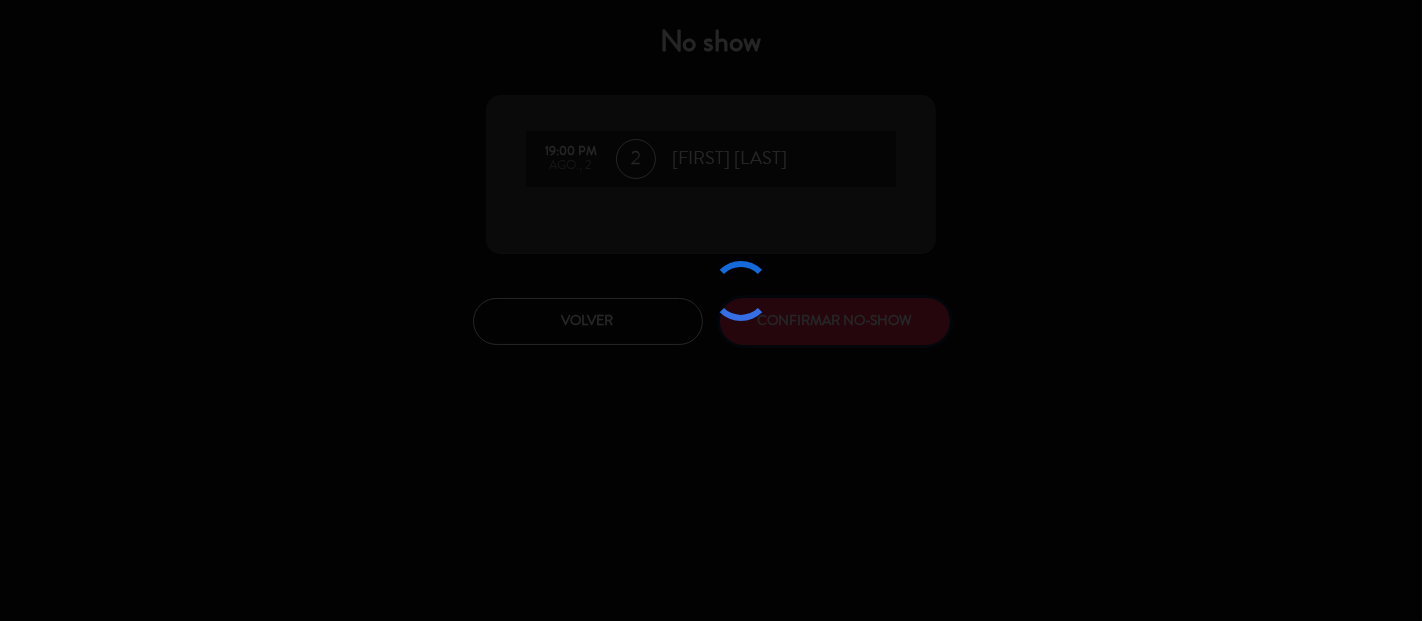 type 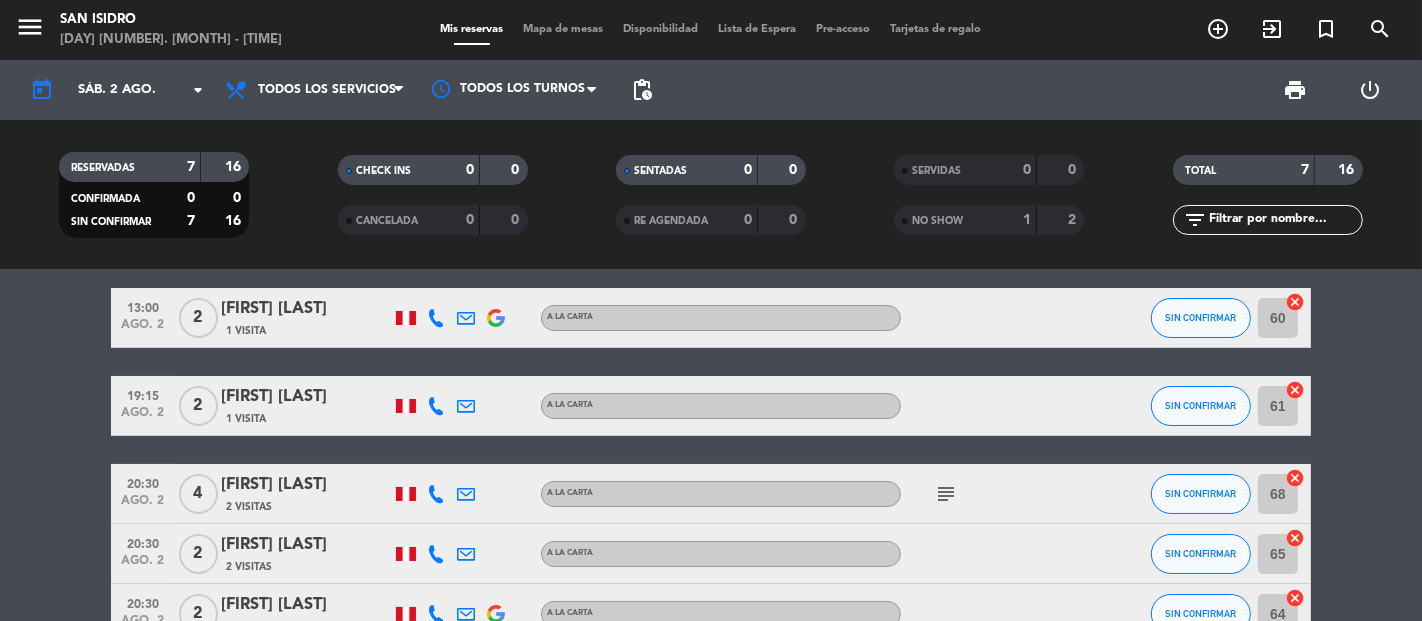scroll, scrollTop: 0, scrollLeft: 0, axis: both 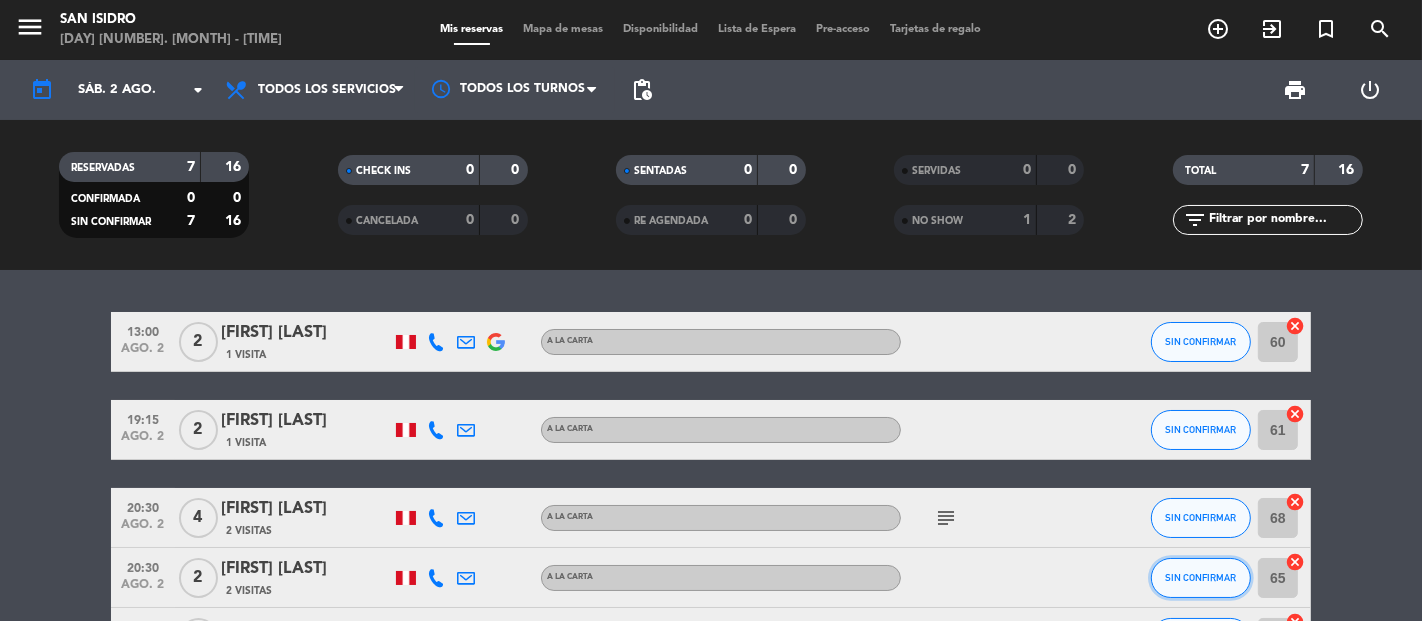 click on "SIN CONFIRMAR" 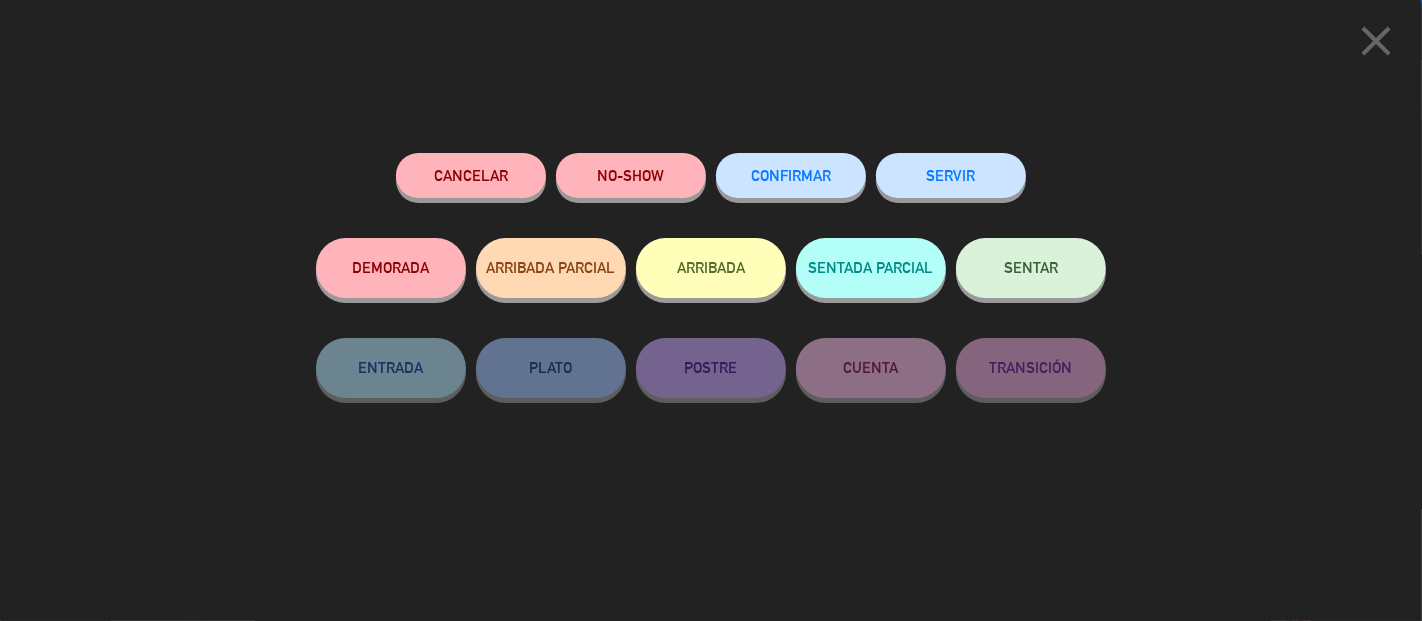click on "SERVIR" 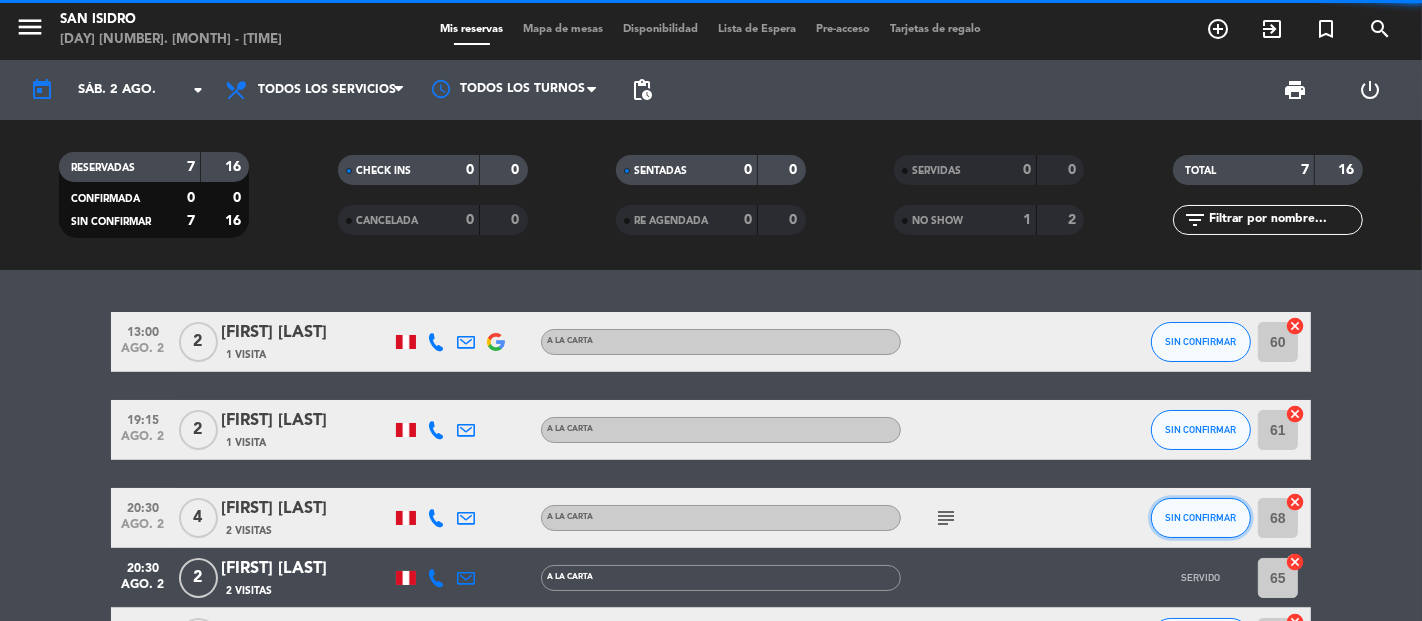 click on "SIN CONFIRMAR" 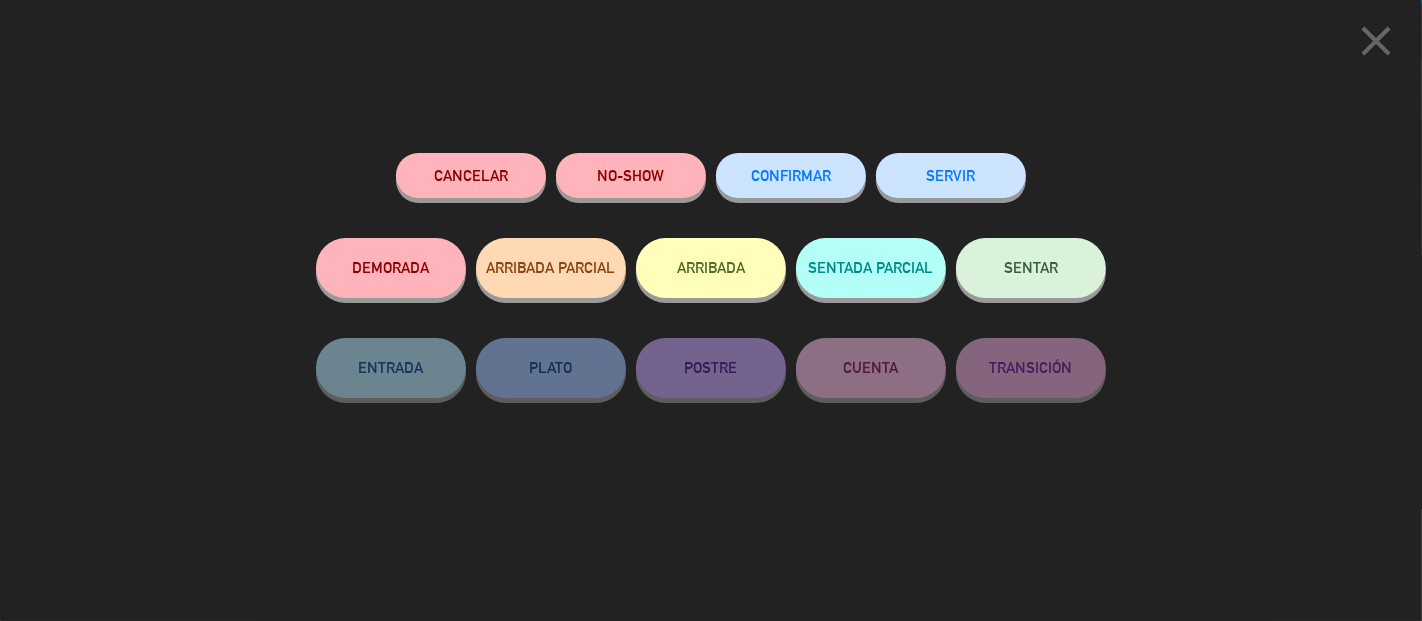 click on "SERVIR" 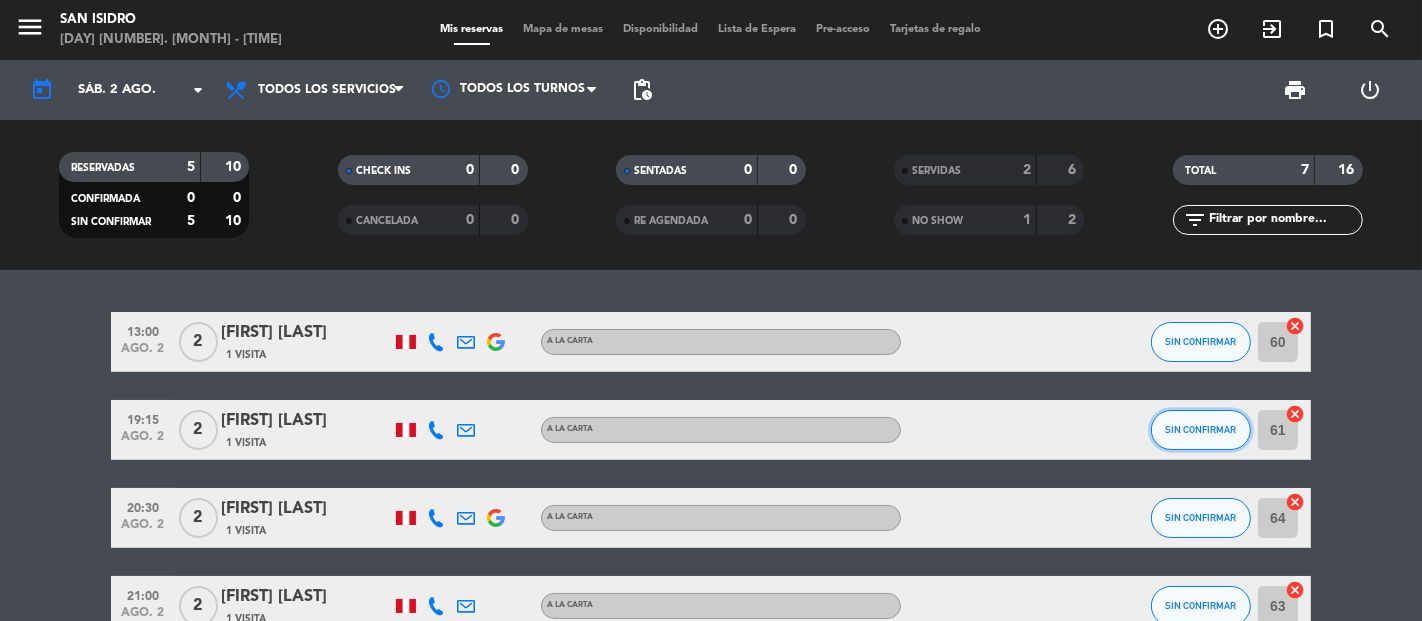click on "SIN CONFIRMAR" 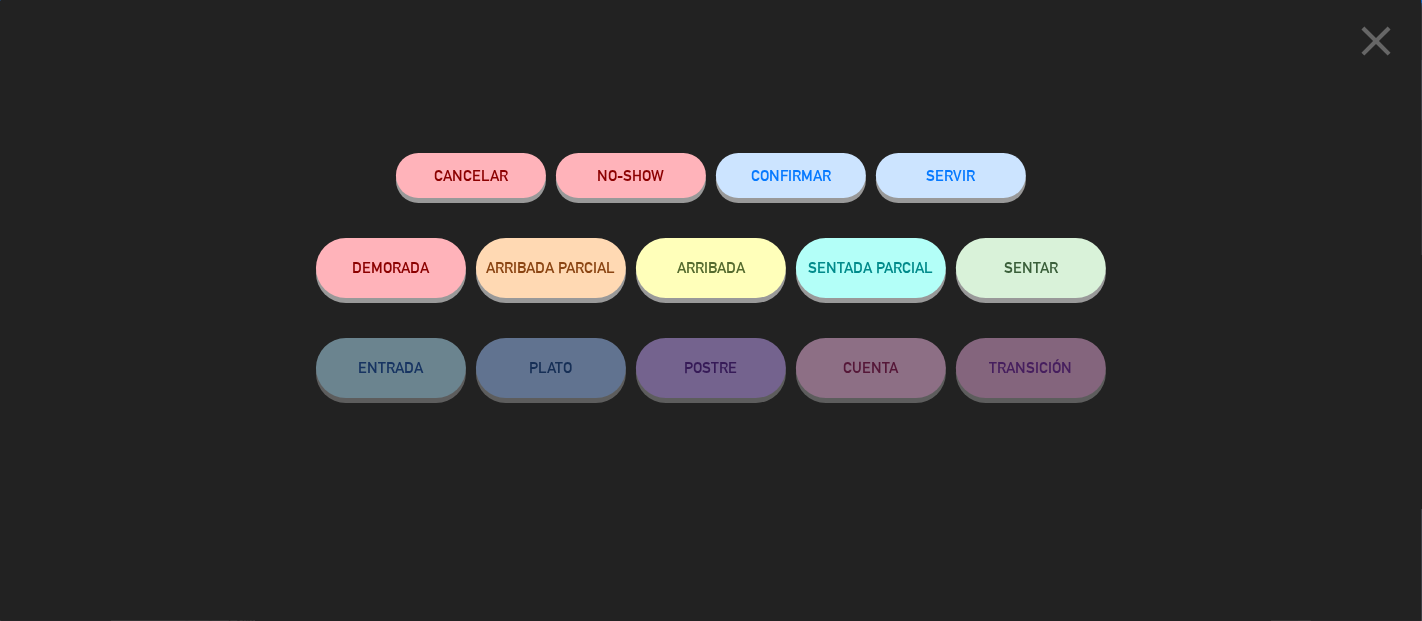 click on "SERVIR" 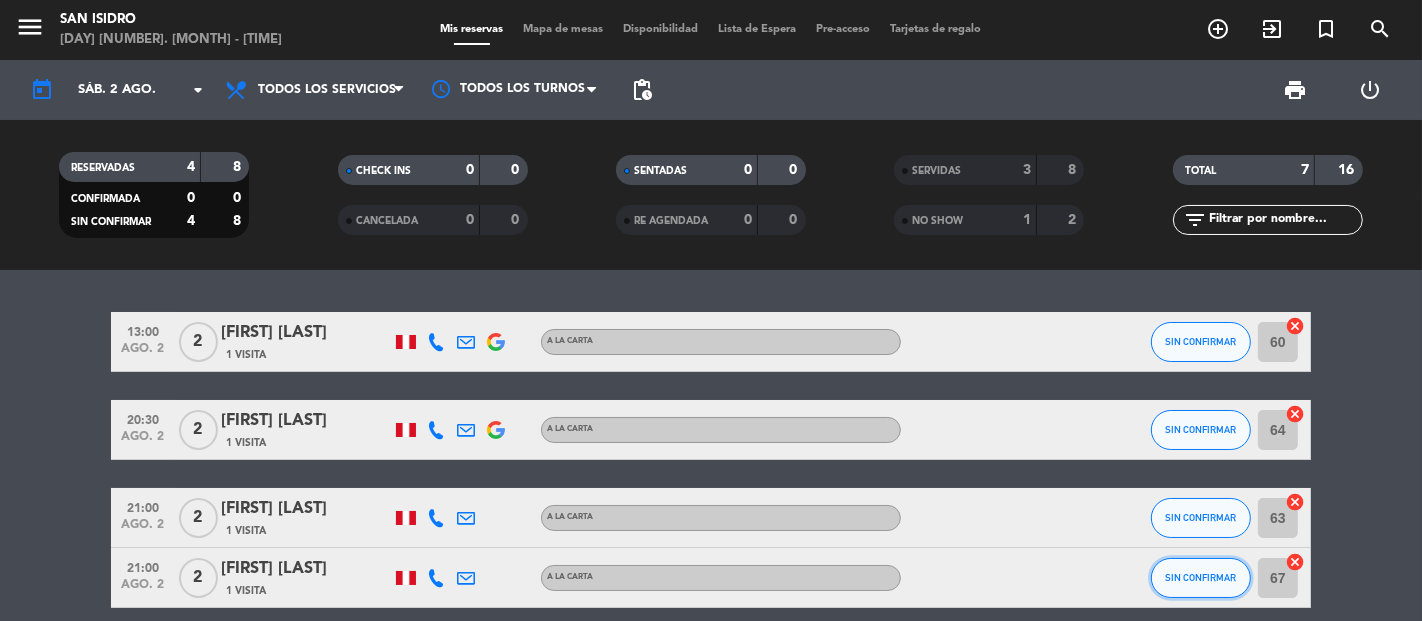 click on "SIN CONFIRMAR" 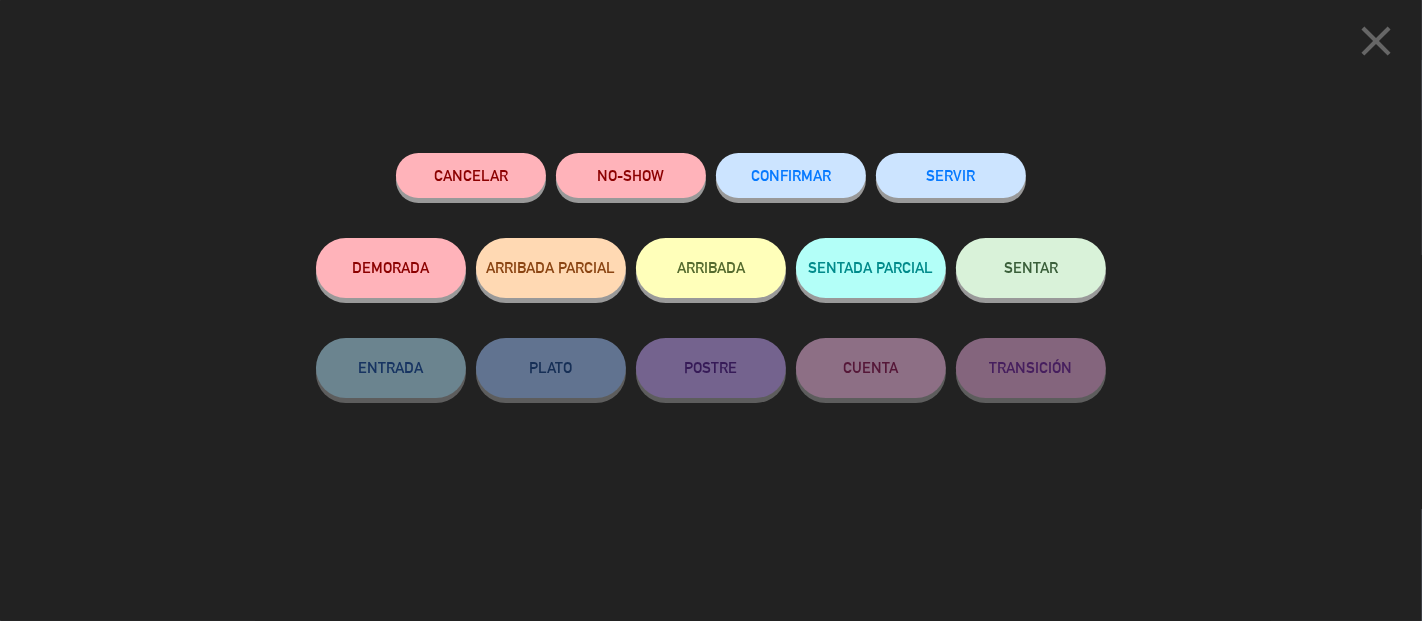 click on "SERVIR" 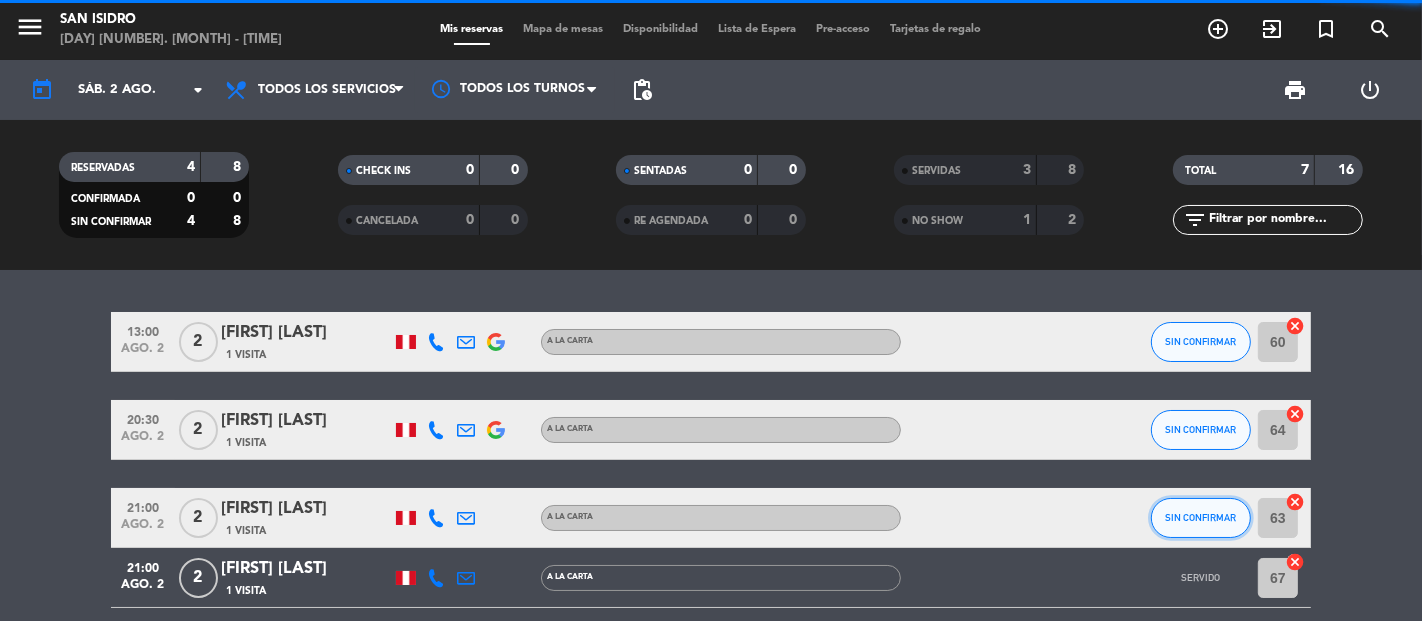 click on "SIN CONFIRMAR" 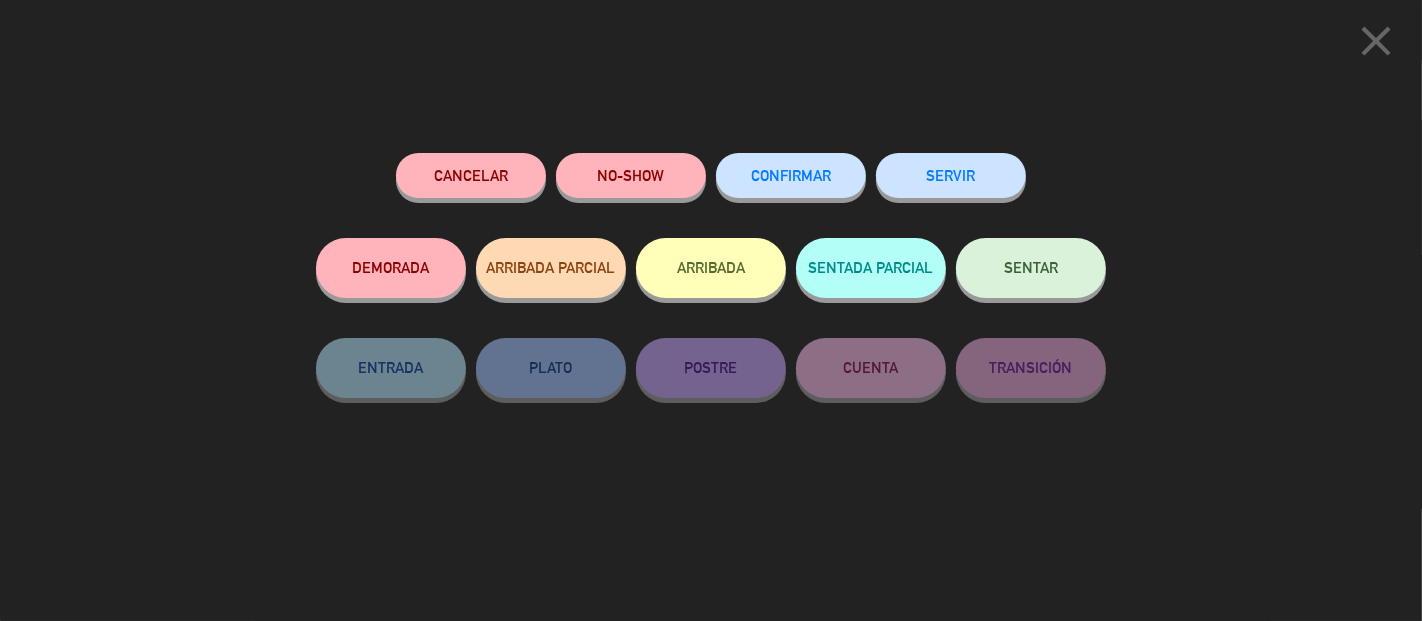 click on "SERVIR" 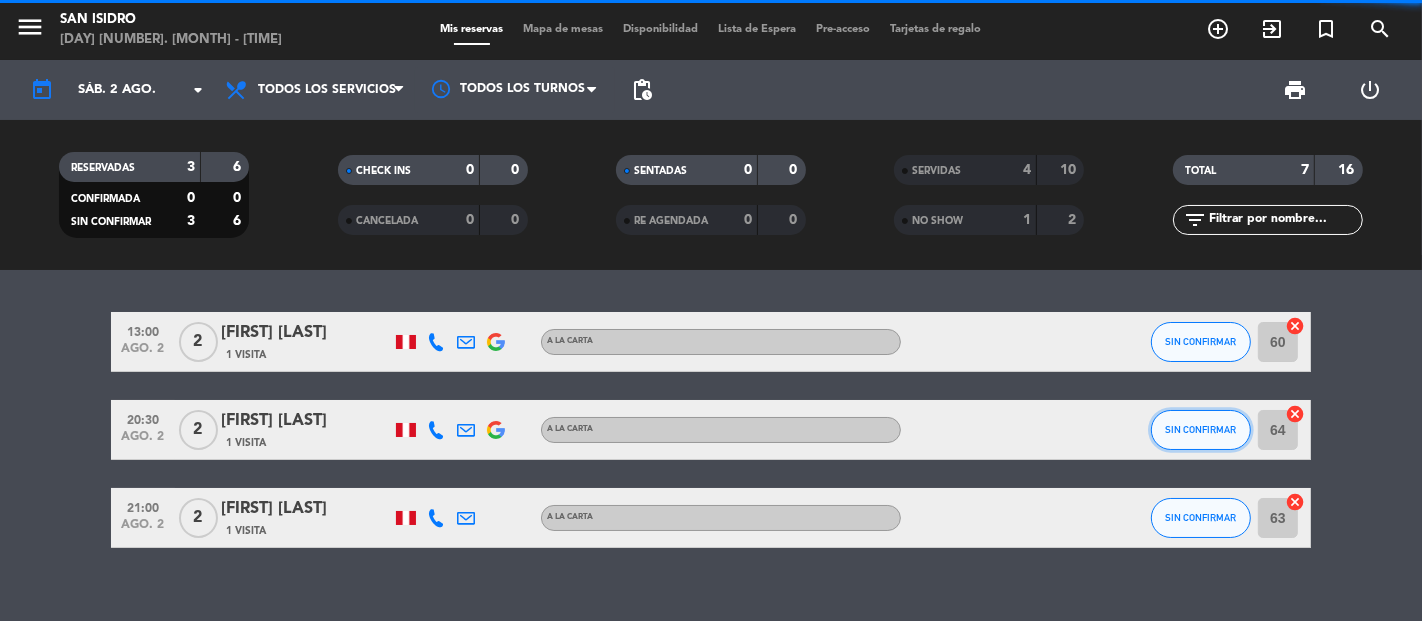 click on "SIN CONFIRMAR" 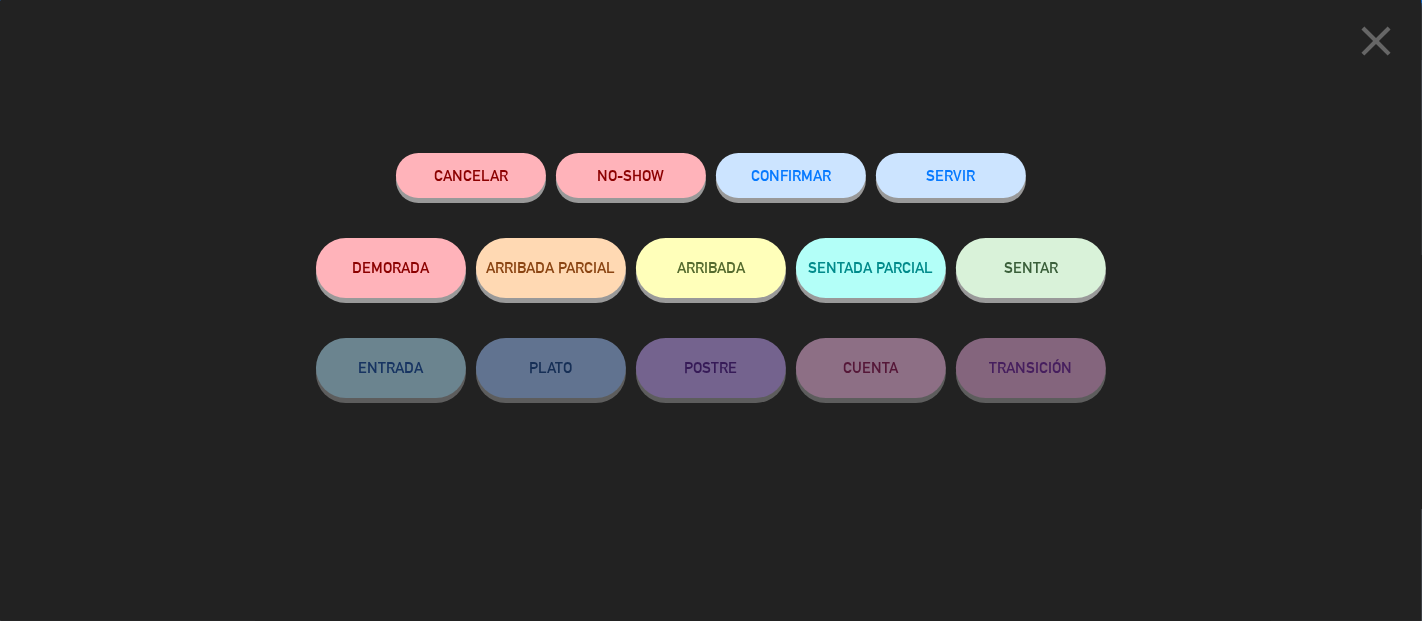 click on "SERVIR" 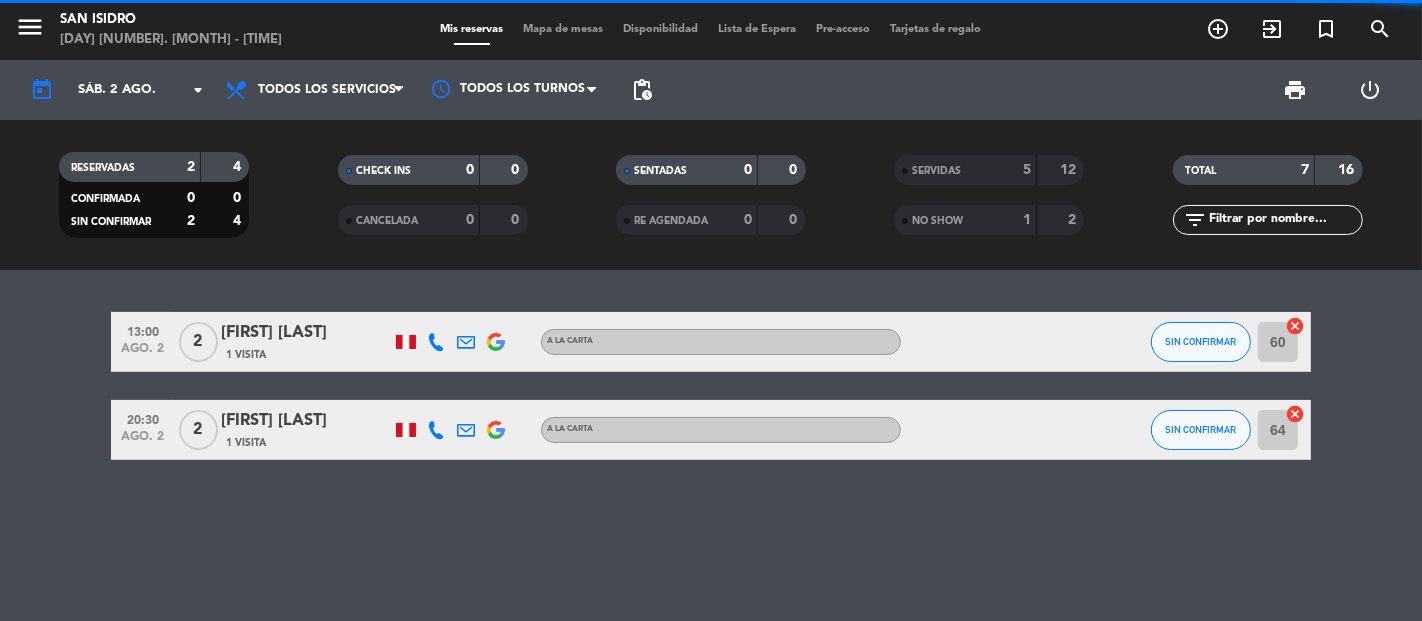 drag, startPoint x: 1172, startPoint y: 436, endPoint x: 1165, endPoint y: 417, distance: 20.248457 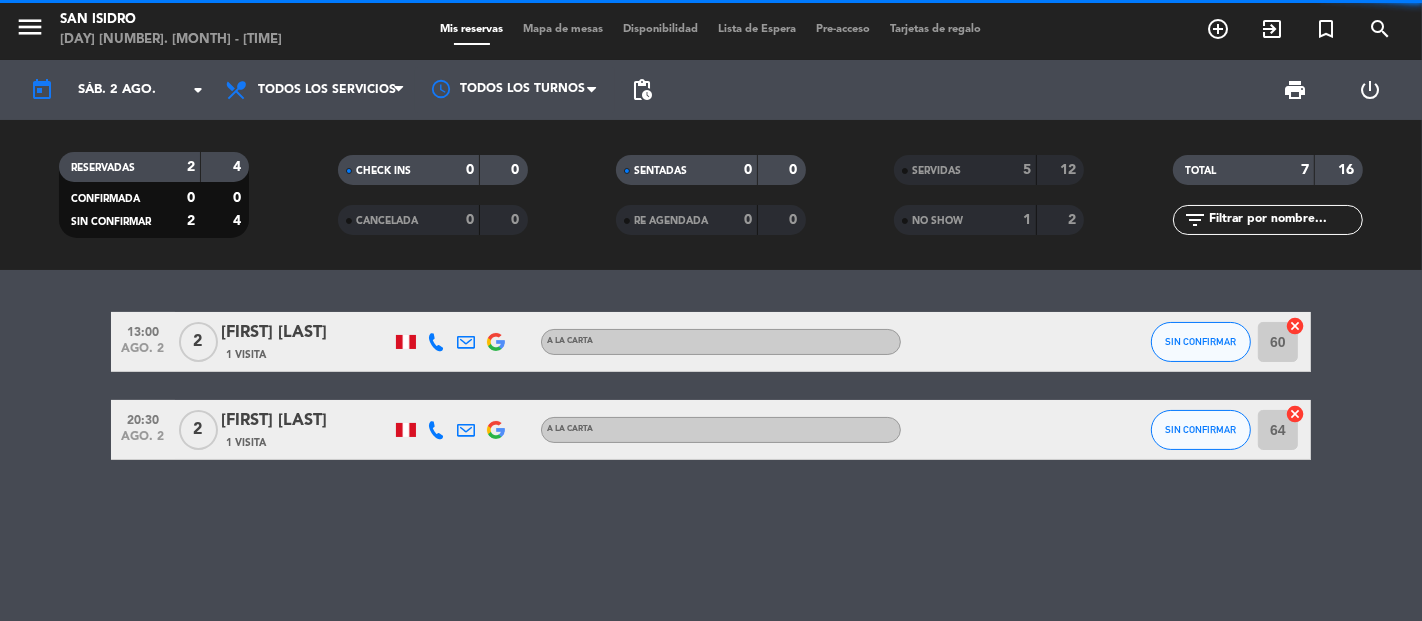 click on "[TIME]   [MONTH]. [NUMBER]   2   [FIRST] [LAST]   1 Visita   A la carta SIN CONFIRMAR 60  cancel   [TIME]   [MONTH]. [NUMBER]   2   [FIRST] [LAST]   1 Visita   A la carta SIN CONFIRMAR 64  cancel" 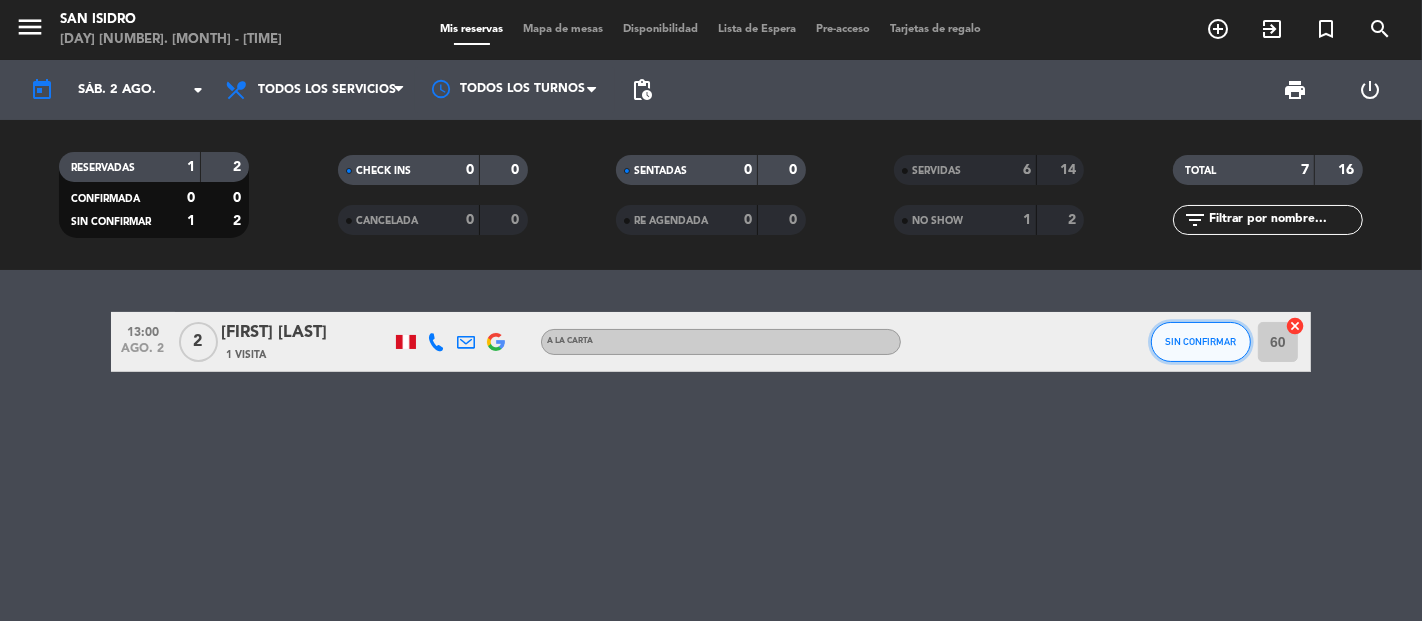 click on "SIN CONFIRMAR" 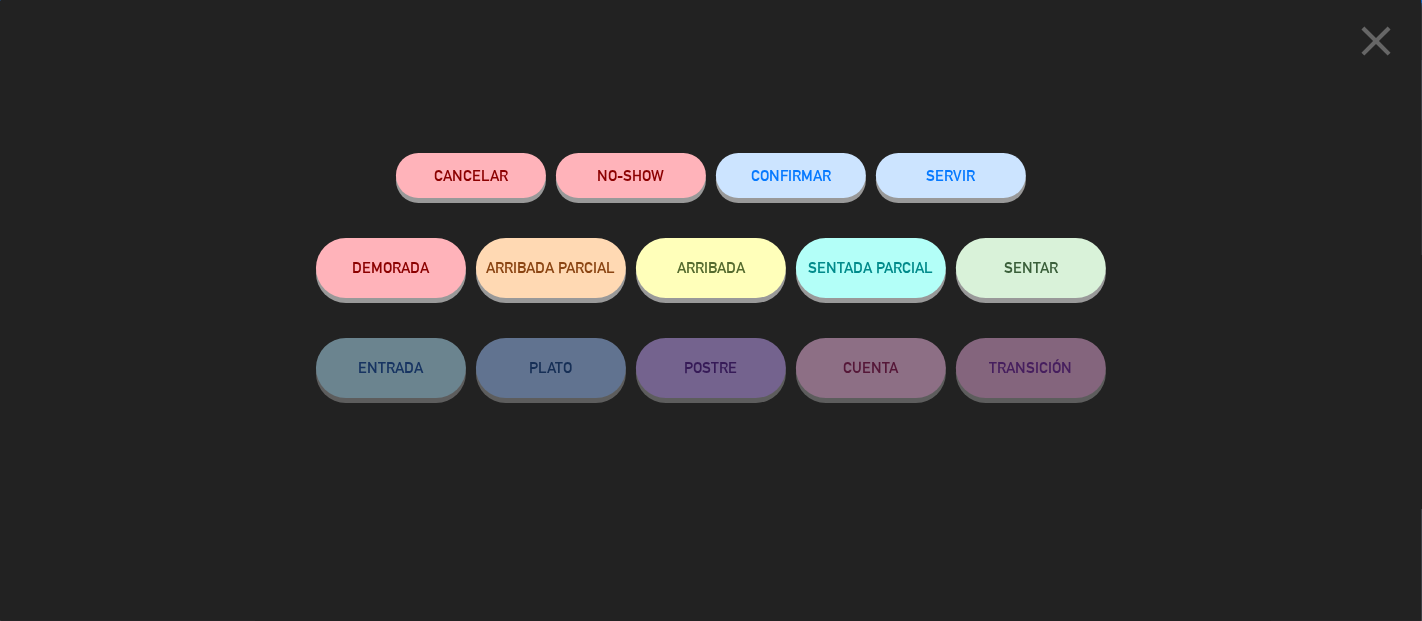 drag, startPoint x: 864, startPoint y: 150, endPoint x: 922, endPoint y: 166, distance: 60.166435 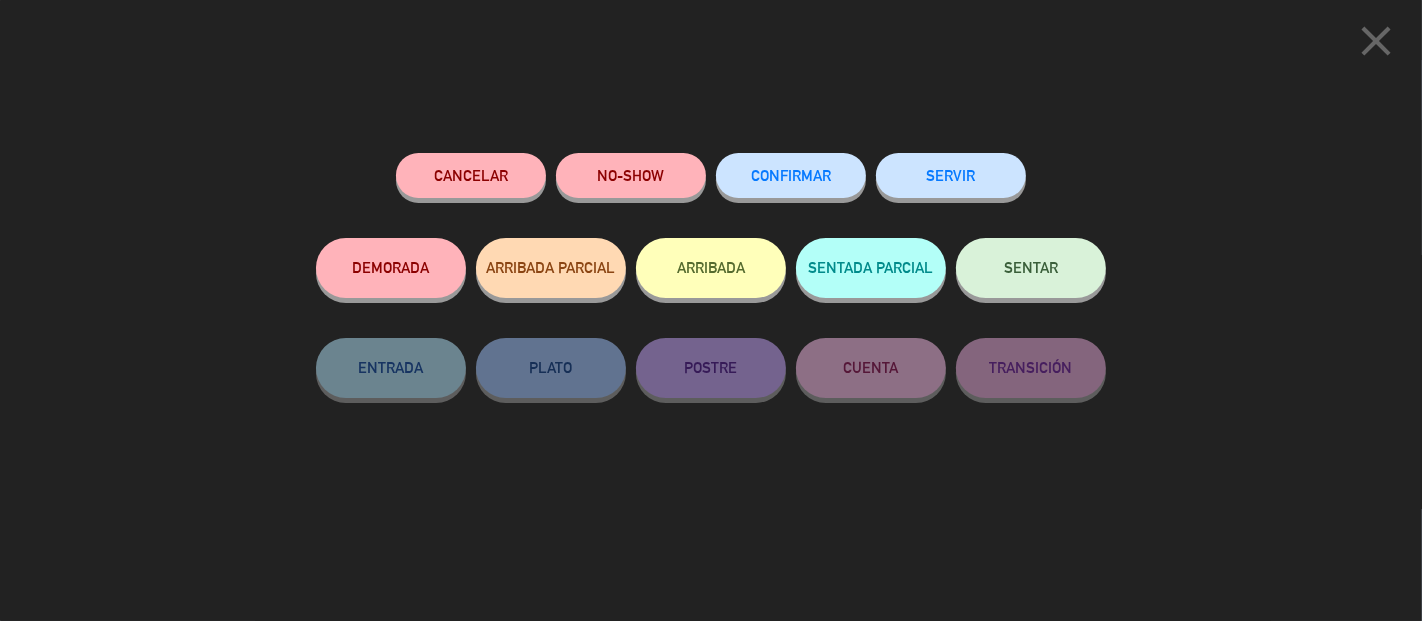 click on "SERVIR" 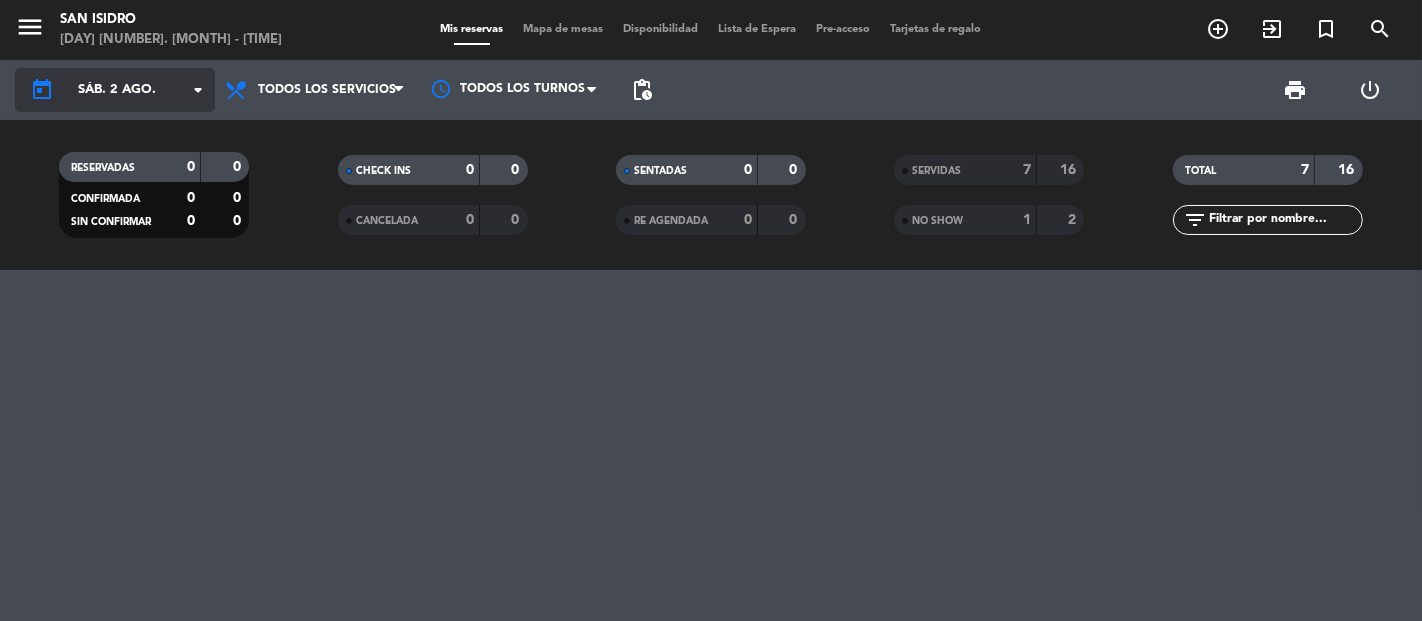 click on "sáb. 2 ago." 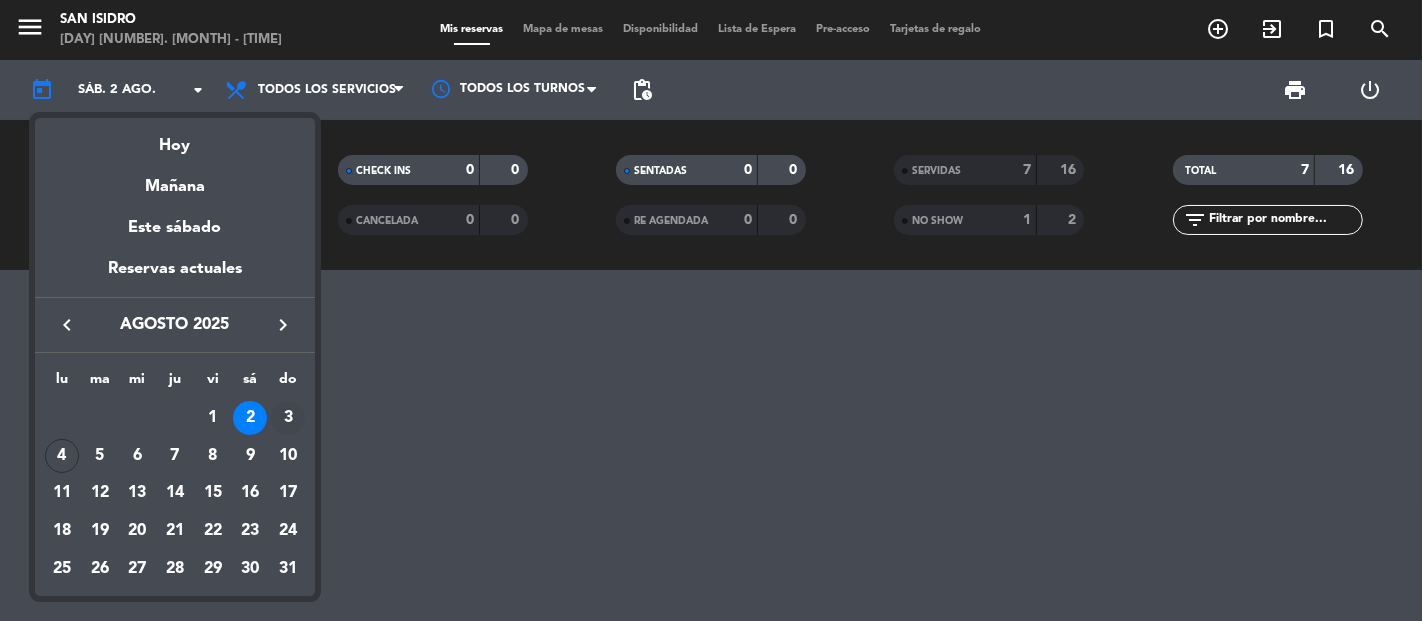 click on "3" at bounding box center [288, 418] 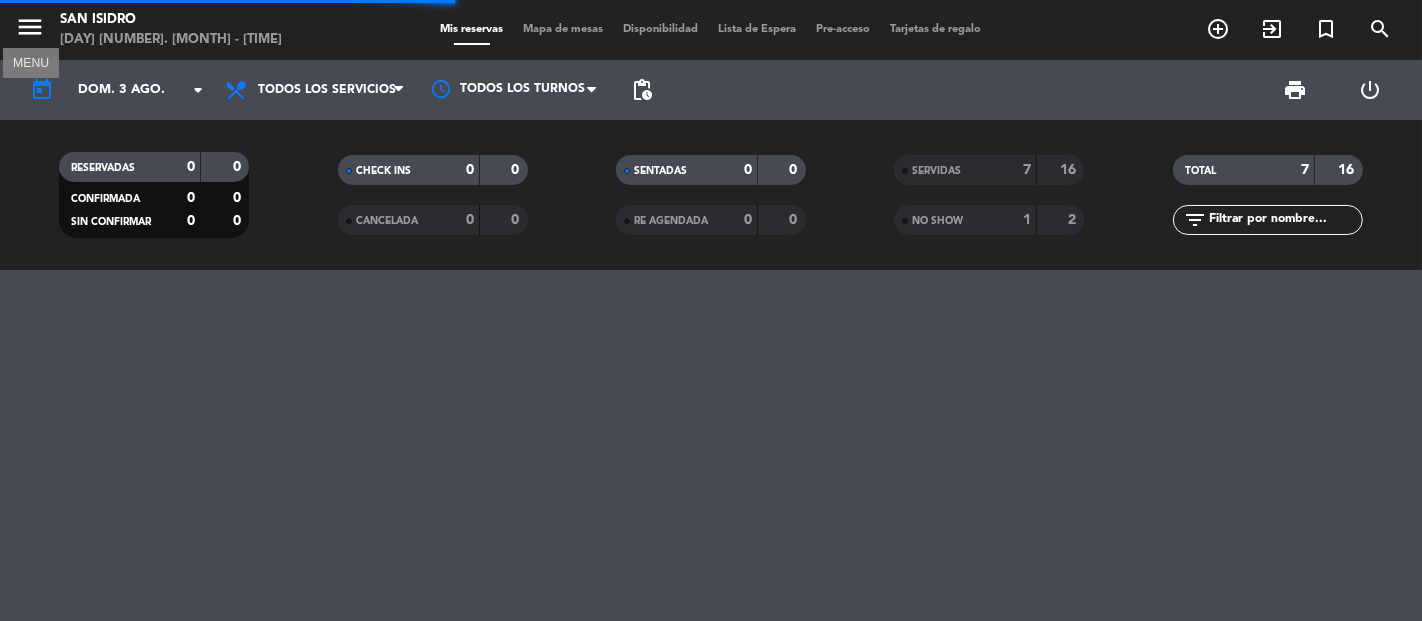 click on "menu" at bounding box center (30, 27) 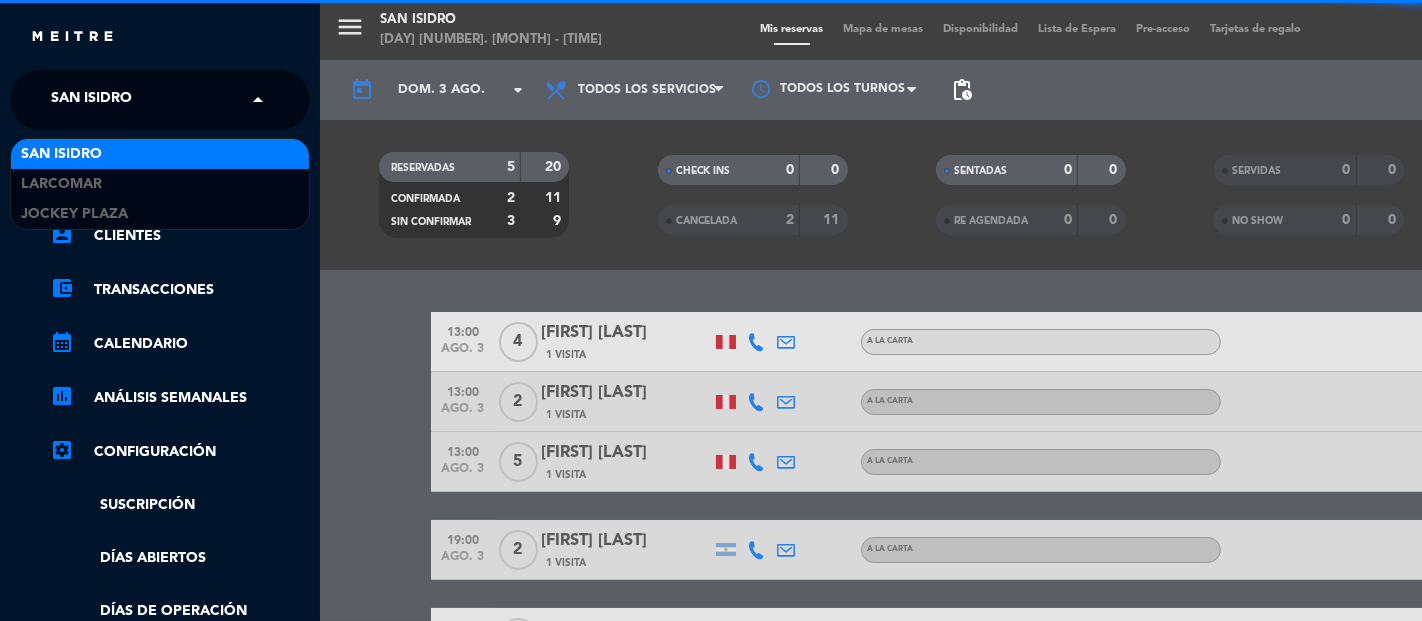click on "San Isidro" 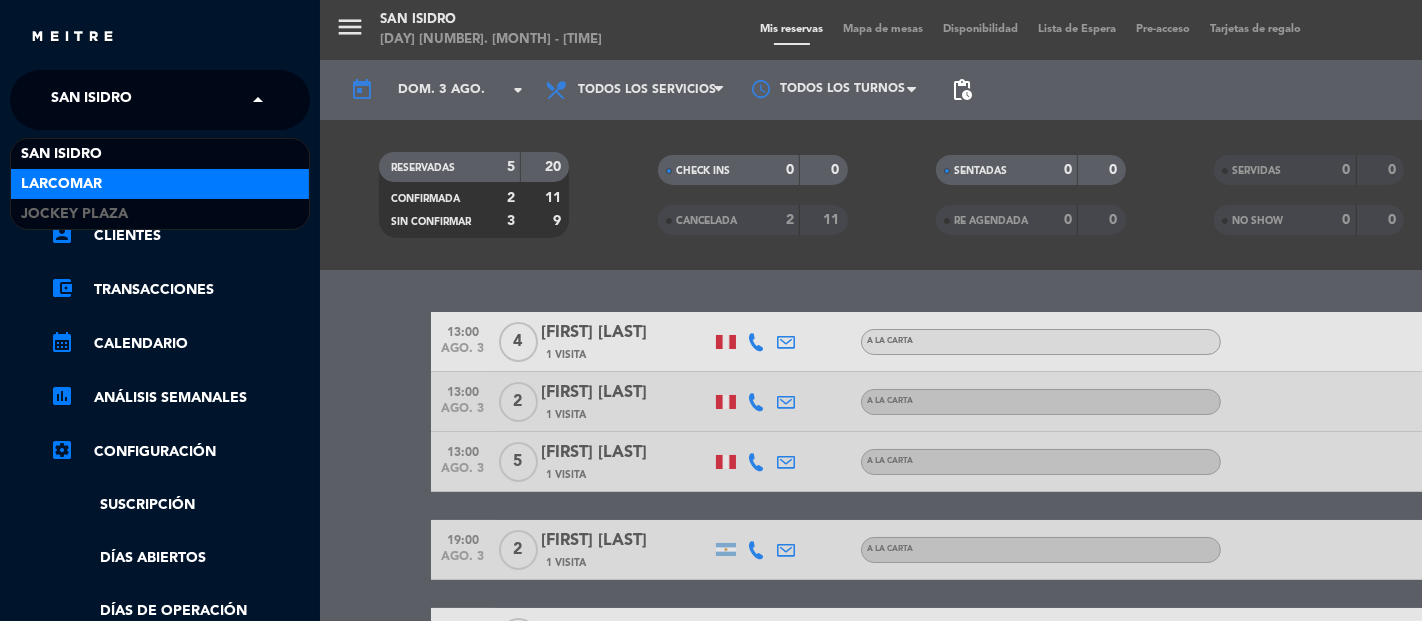 click on "Larcomar" at bounding box center [160, 184] 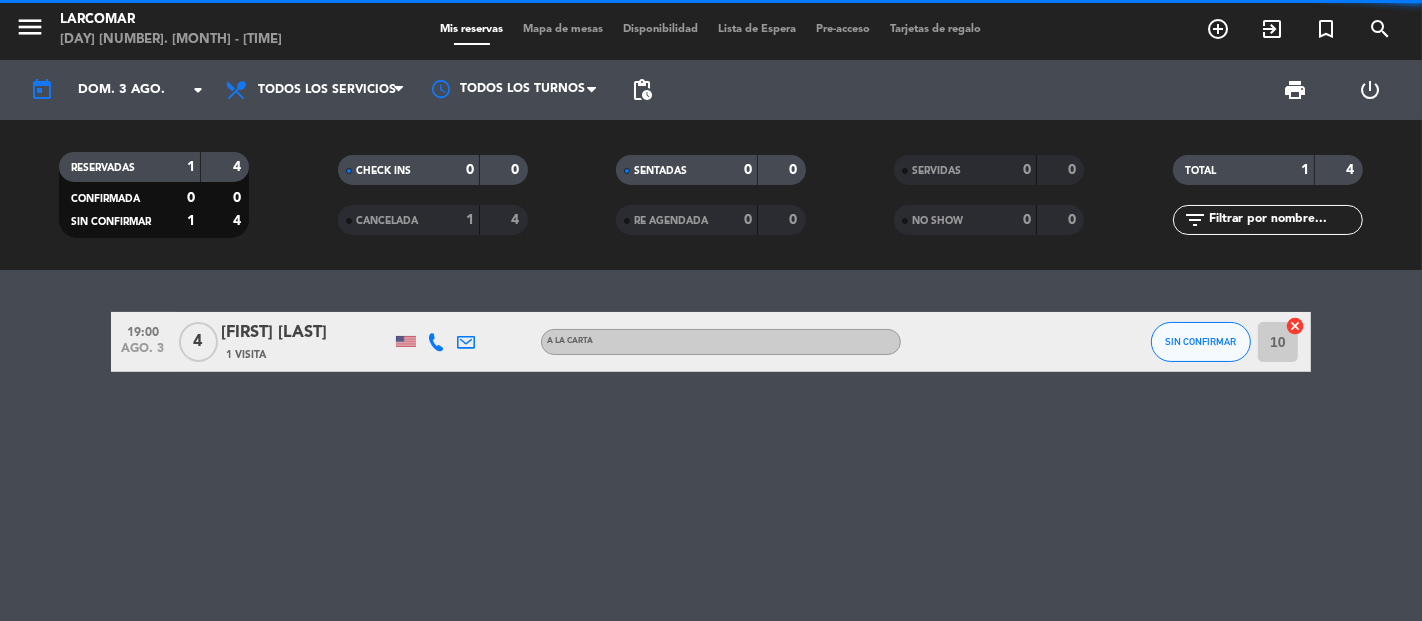 click on "menu  [LOCATION]   [DAY] [NUMBER]. [MONTH] - [TIME]" 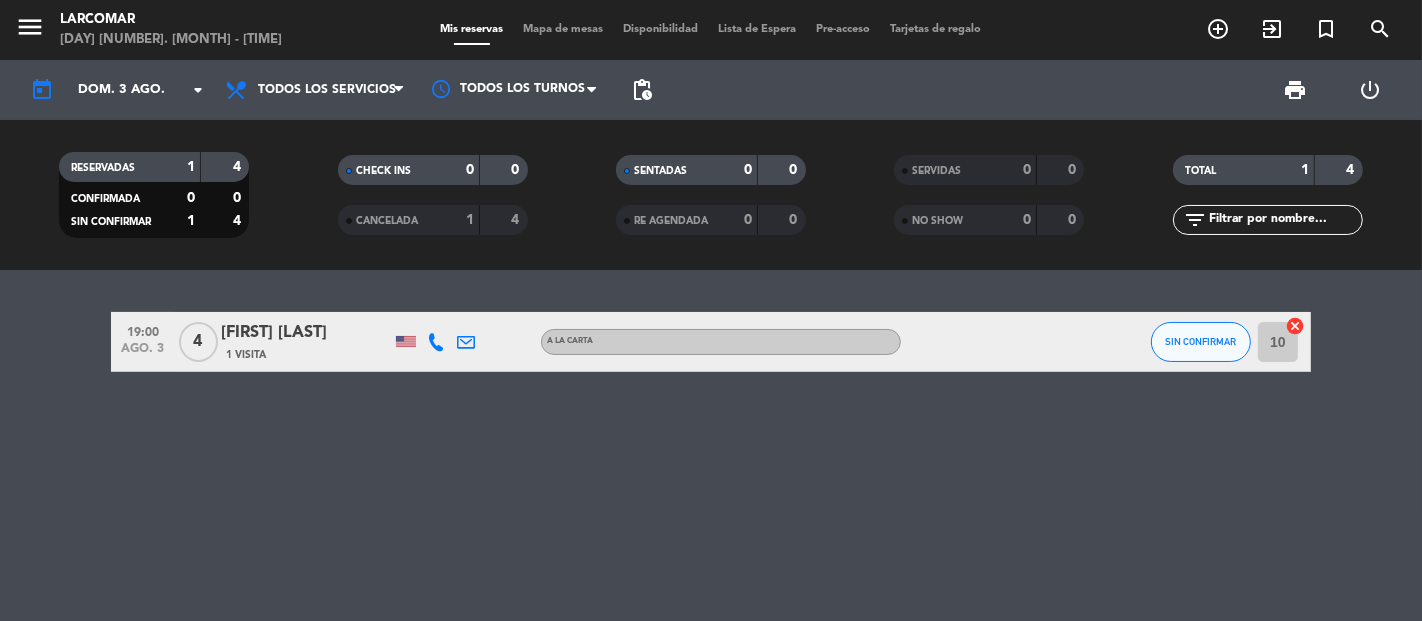 click on "menu" at bounding box center [30, 27] 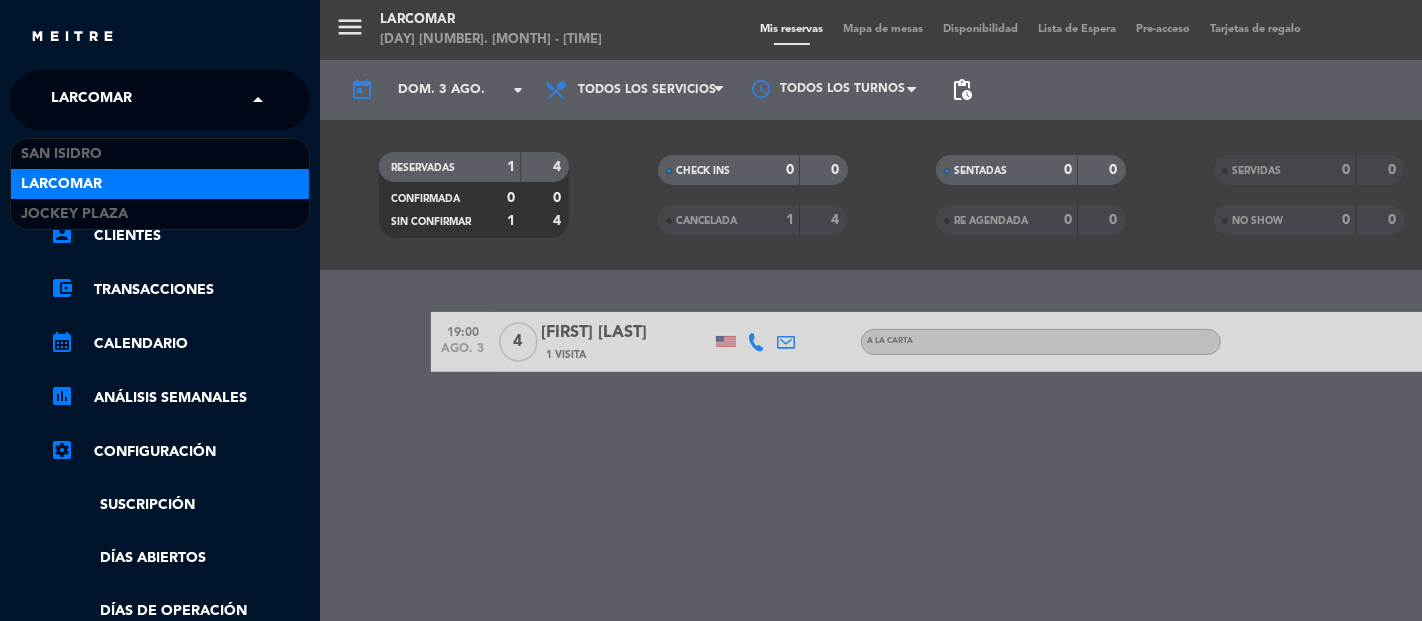click on "Larcomar" 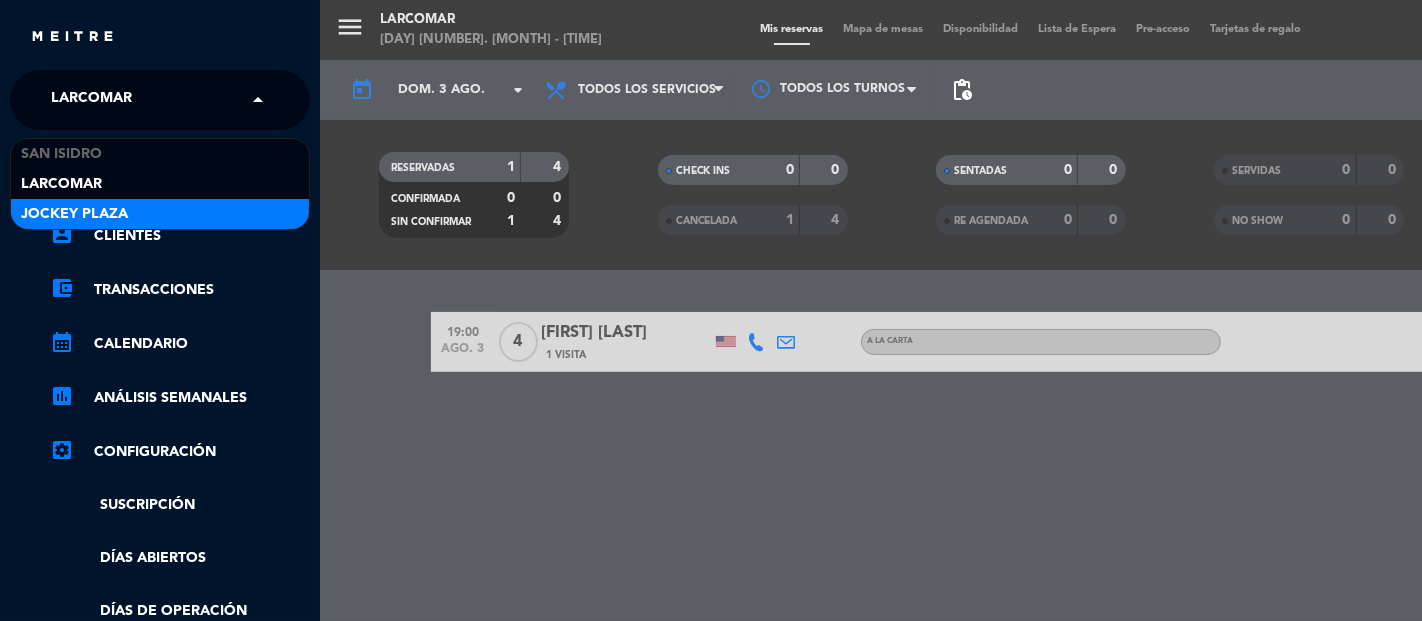 click on "Jockey Plaza" at bounding box center (160, 214) 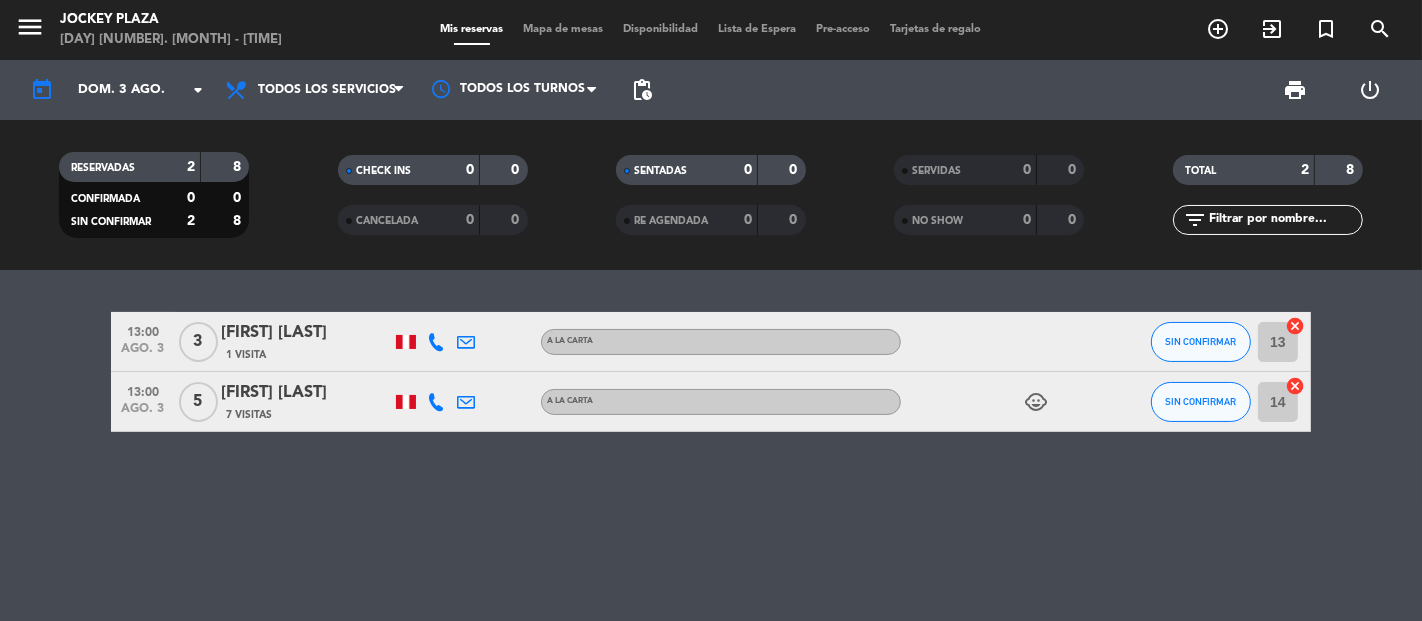 click on "CHECK INS   0   0   CANCELADA   0   0" 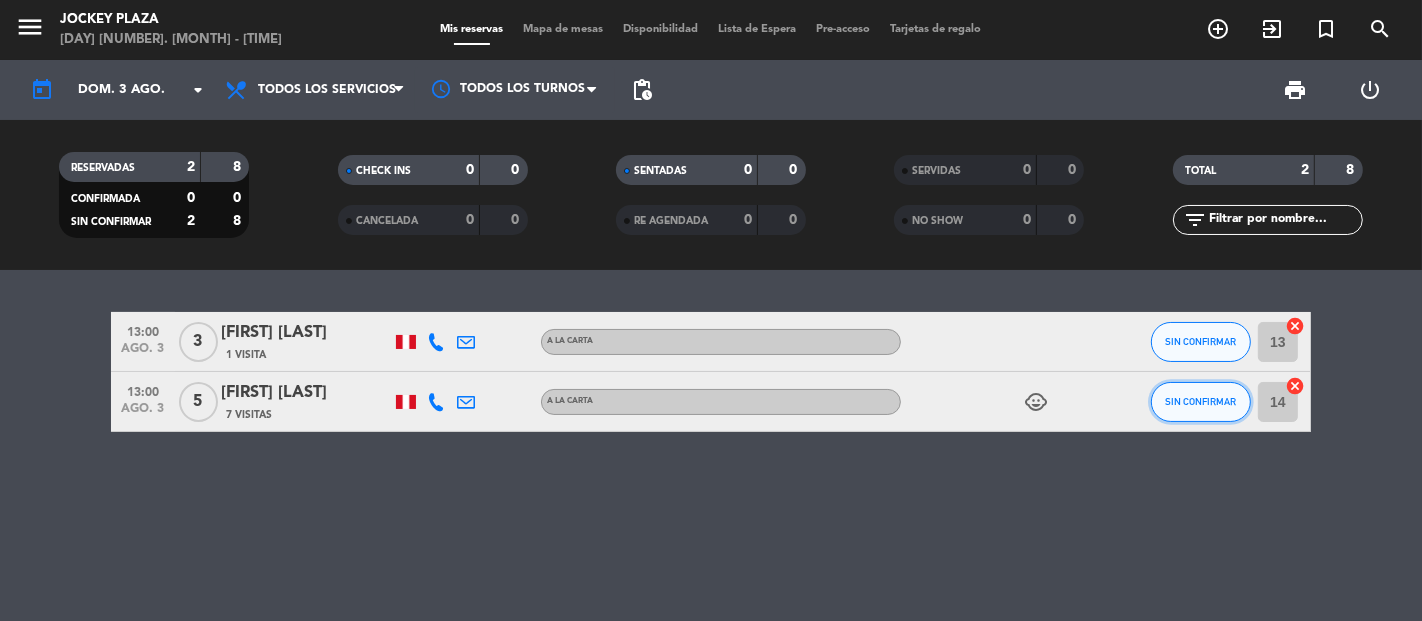 click on "SIN CONFIRMAR" 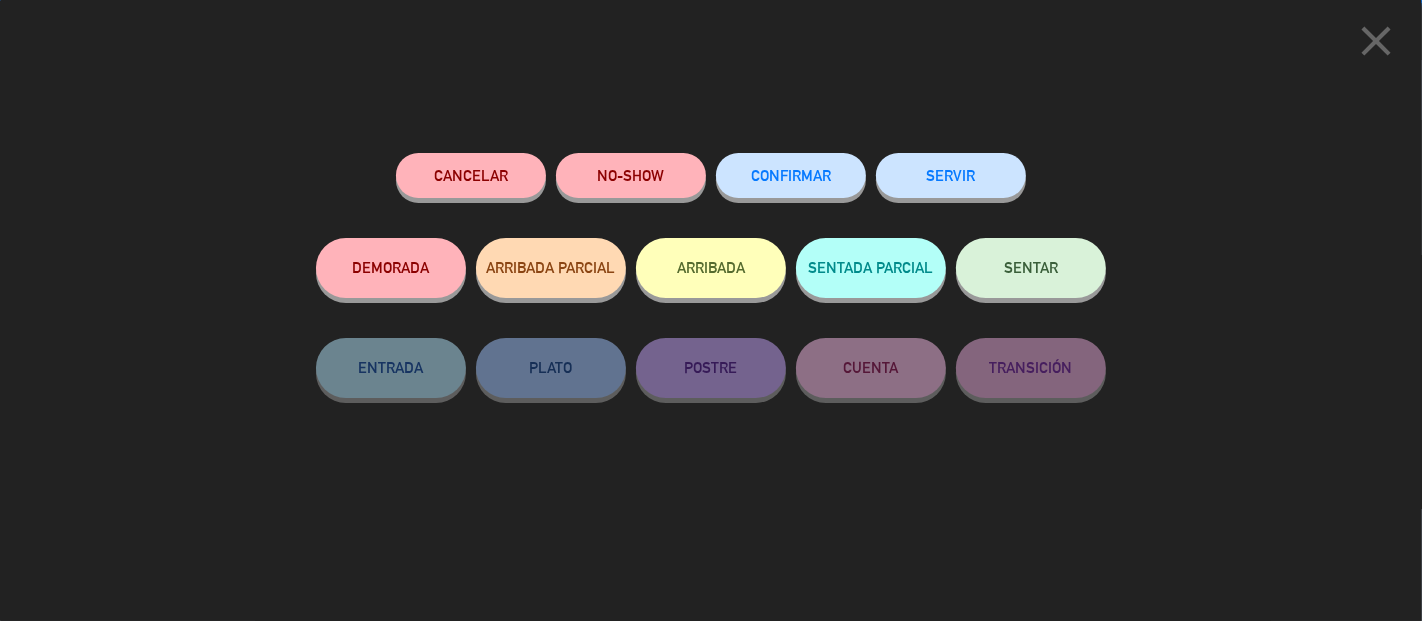 click on "SERVIR" 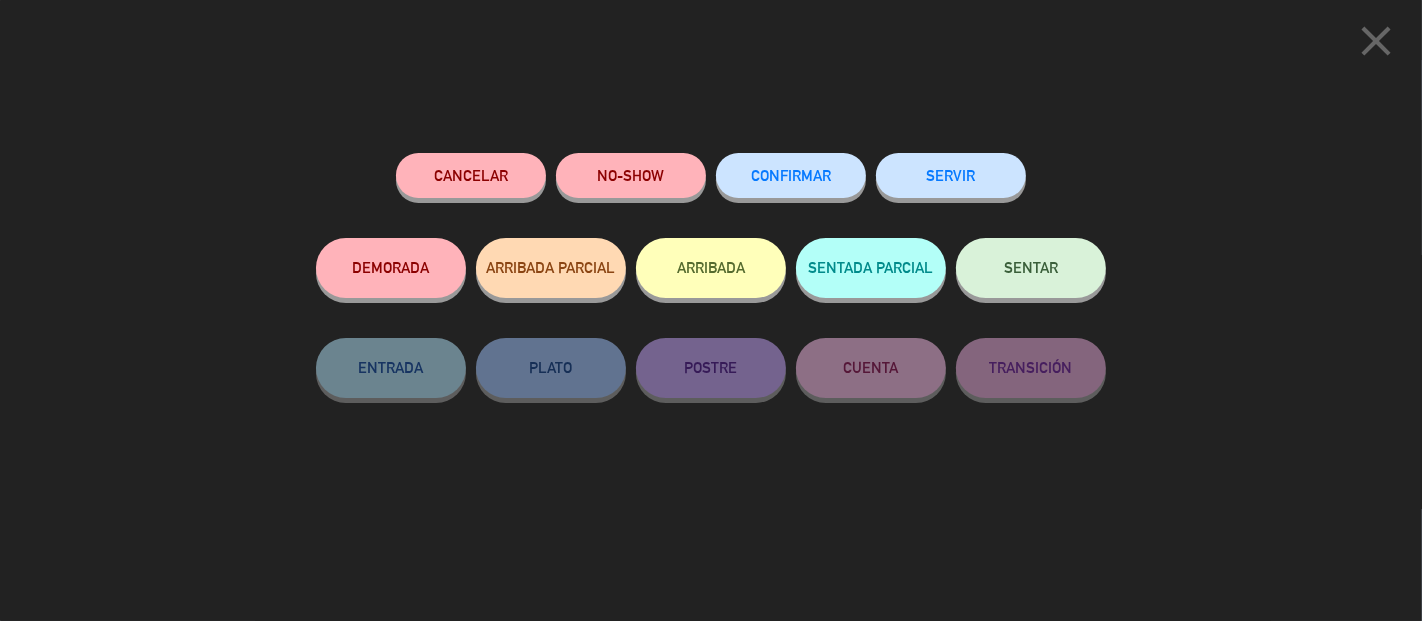 click on "SERVIR" 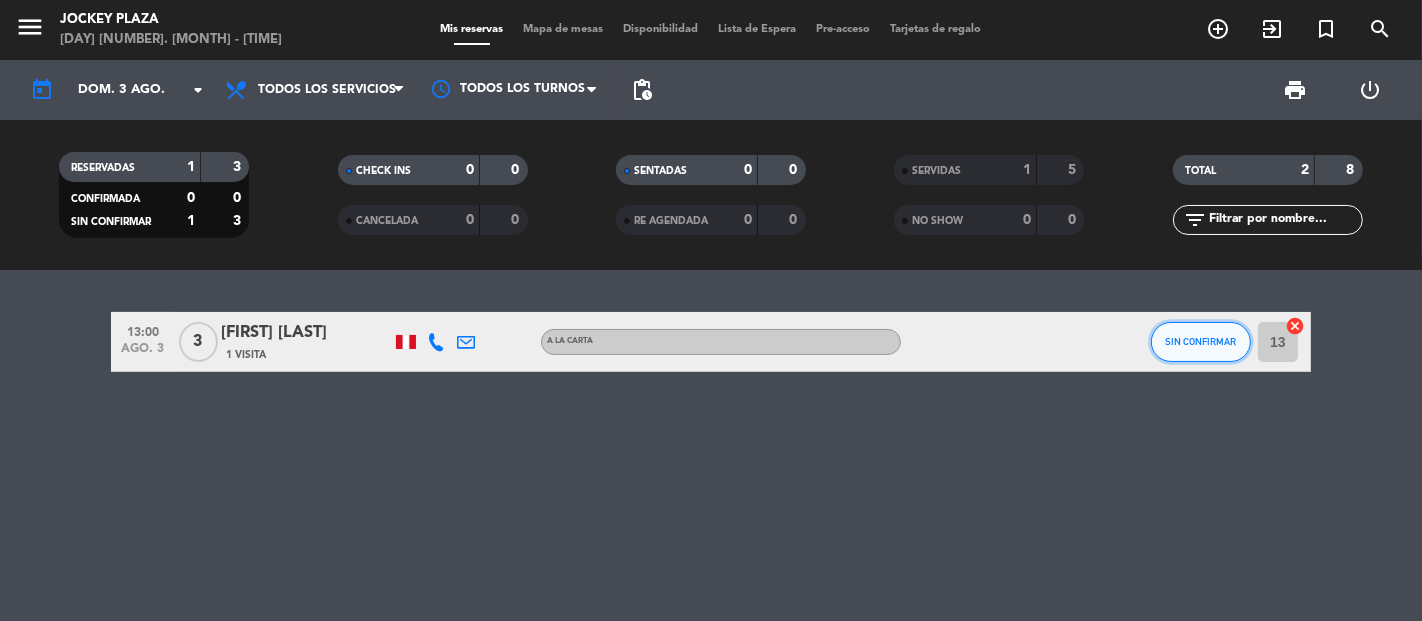 click on "SIN CONFIRMAR" 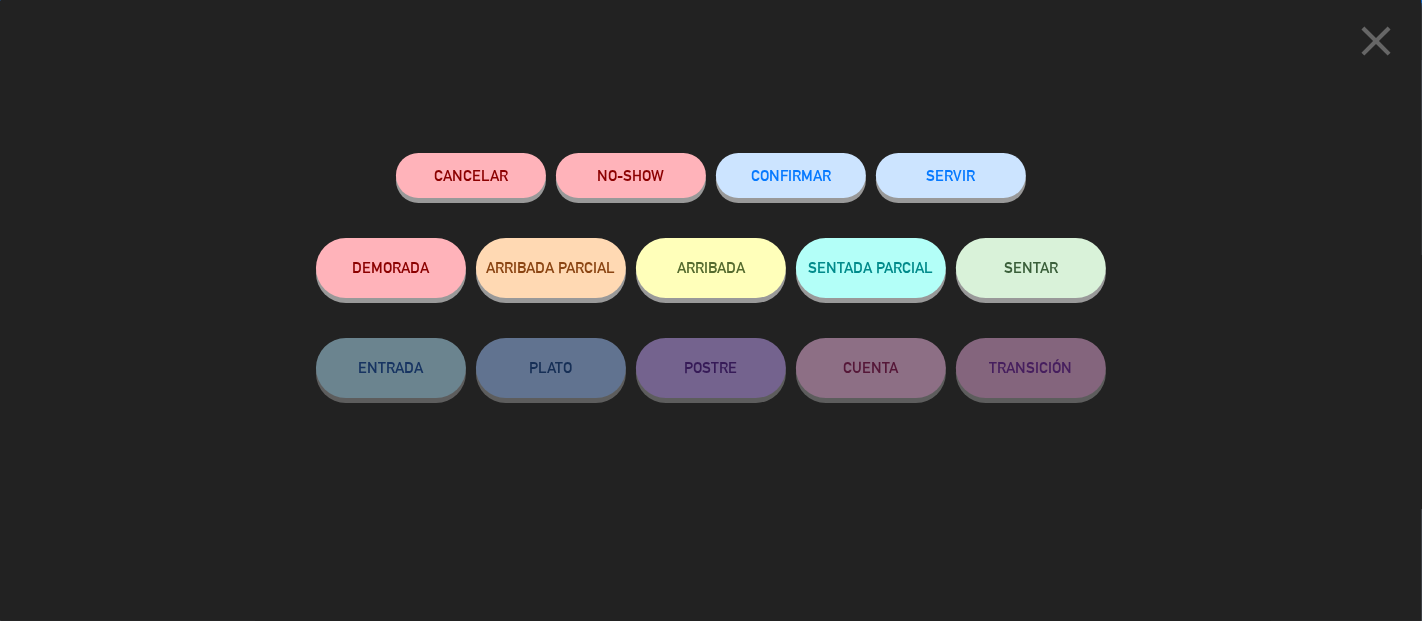 click on "SERVIR" 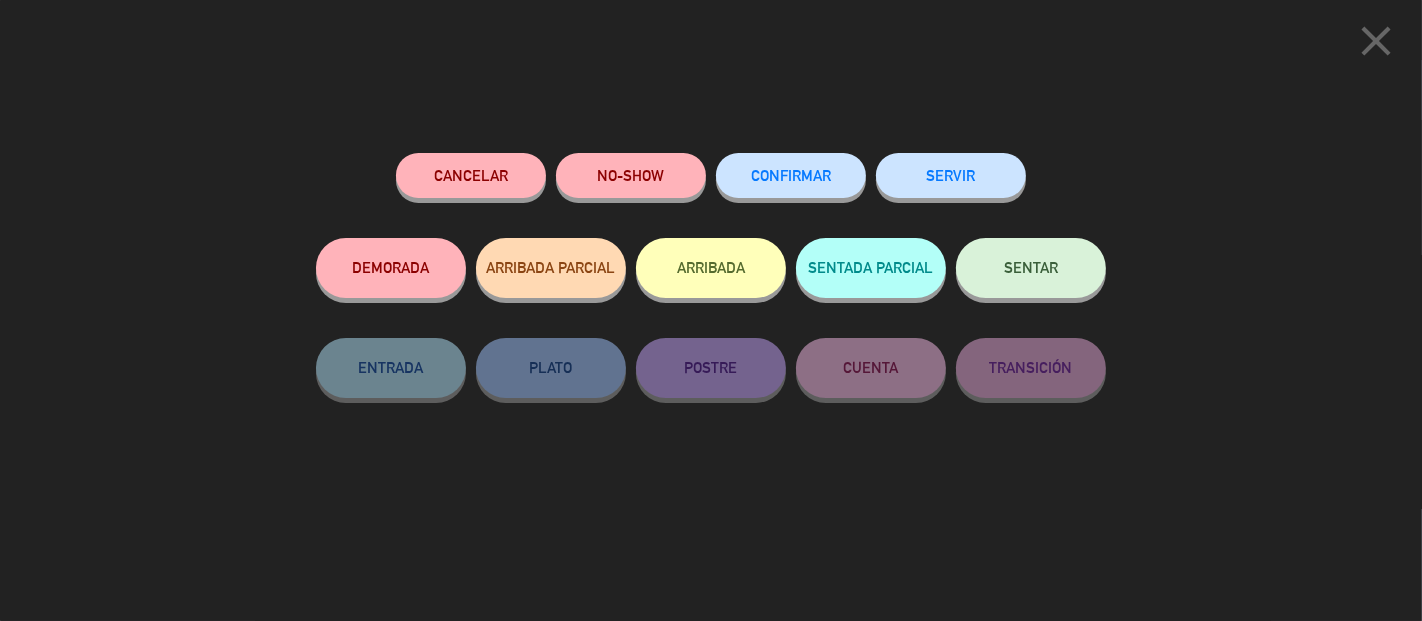 click on "SERVIR" 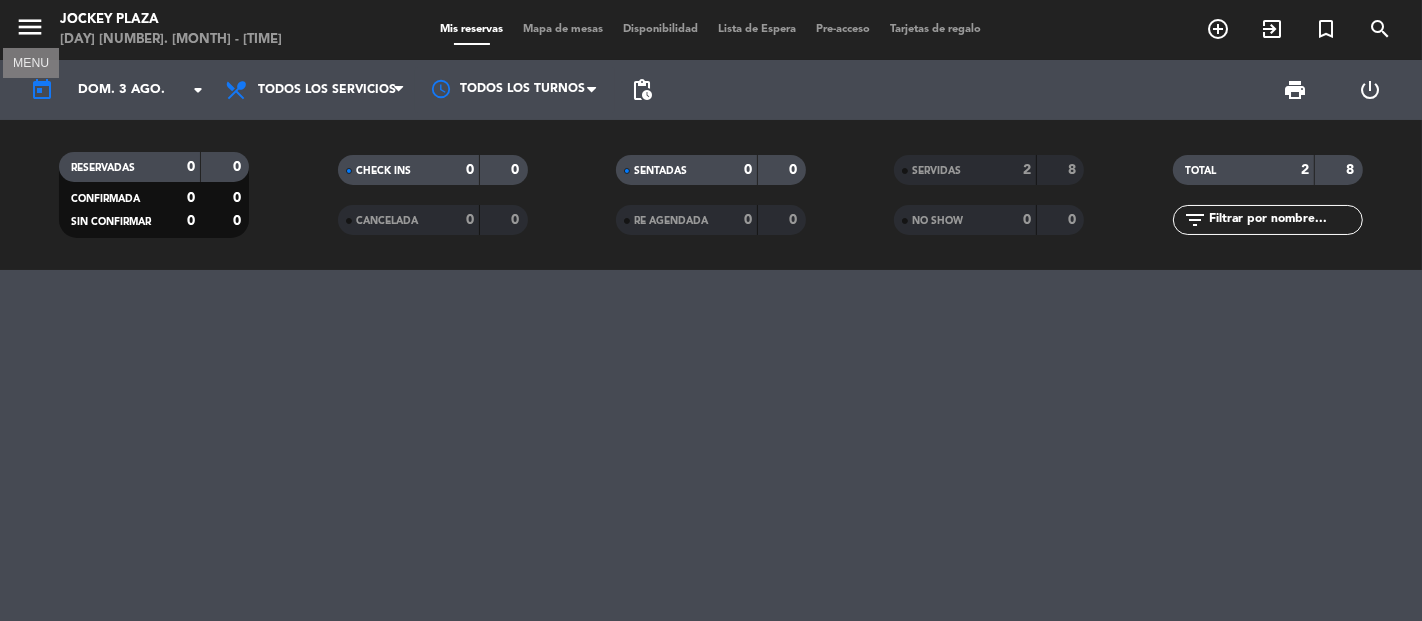 click on "menu" at bounding box center (30, 27) 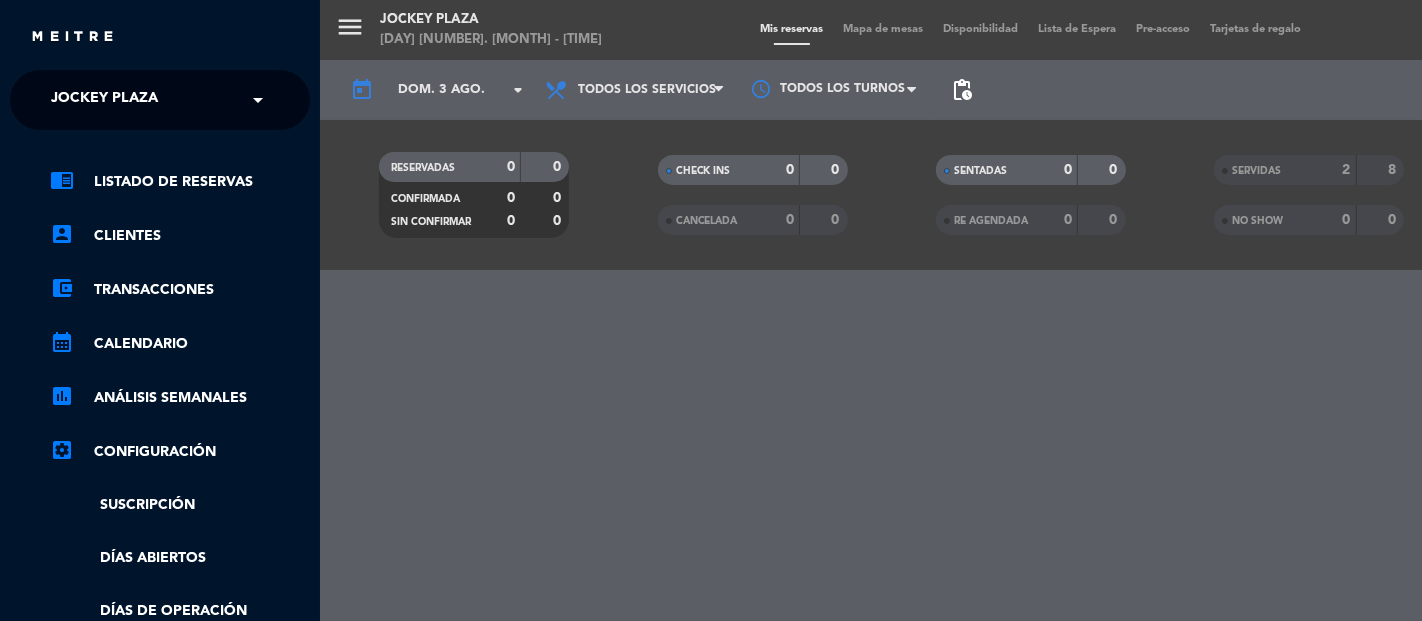 click on "× [LOCATION] ×" 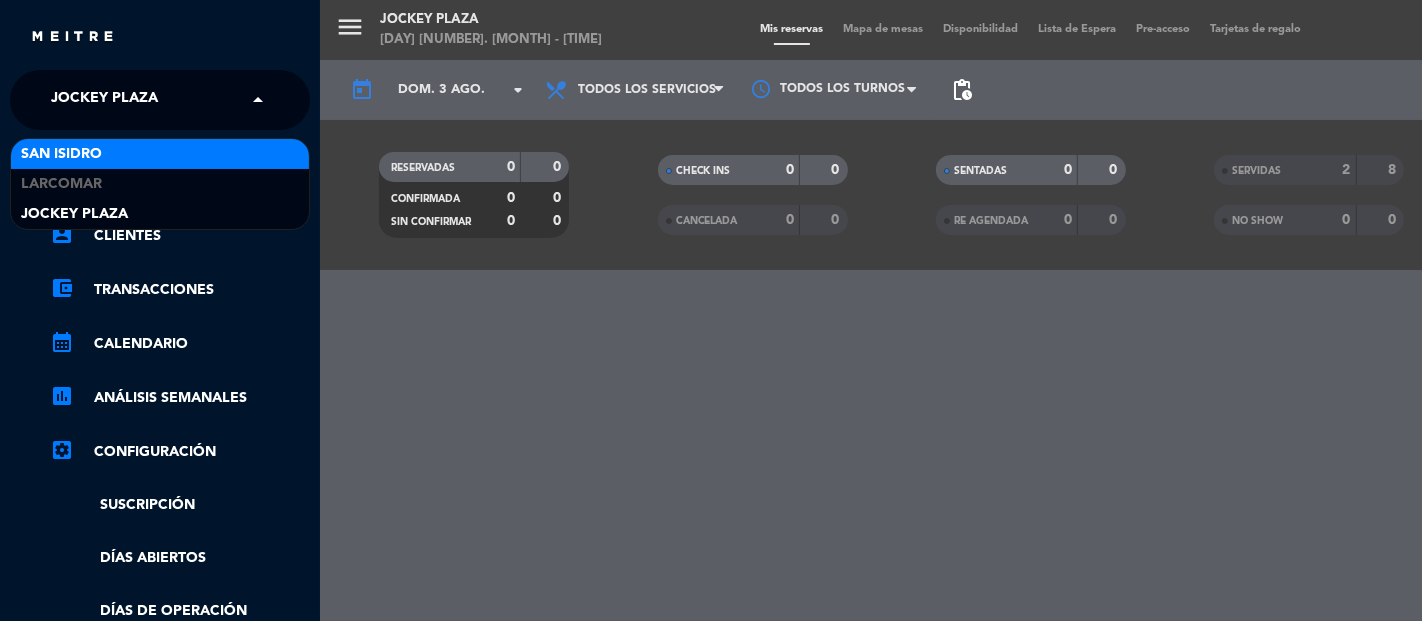click on "San Isidro" at bounding box center [160, 154] 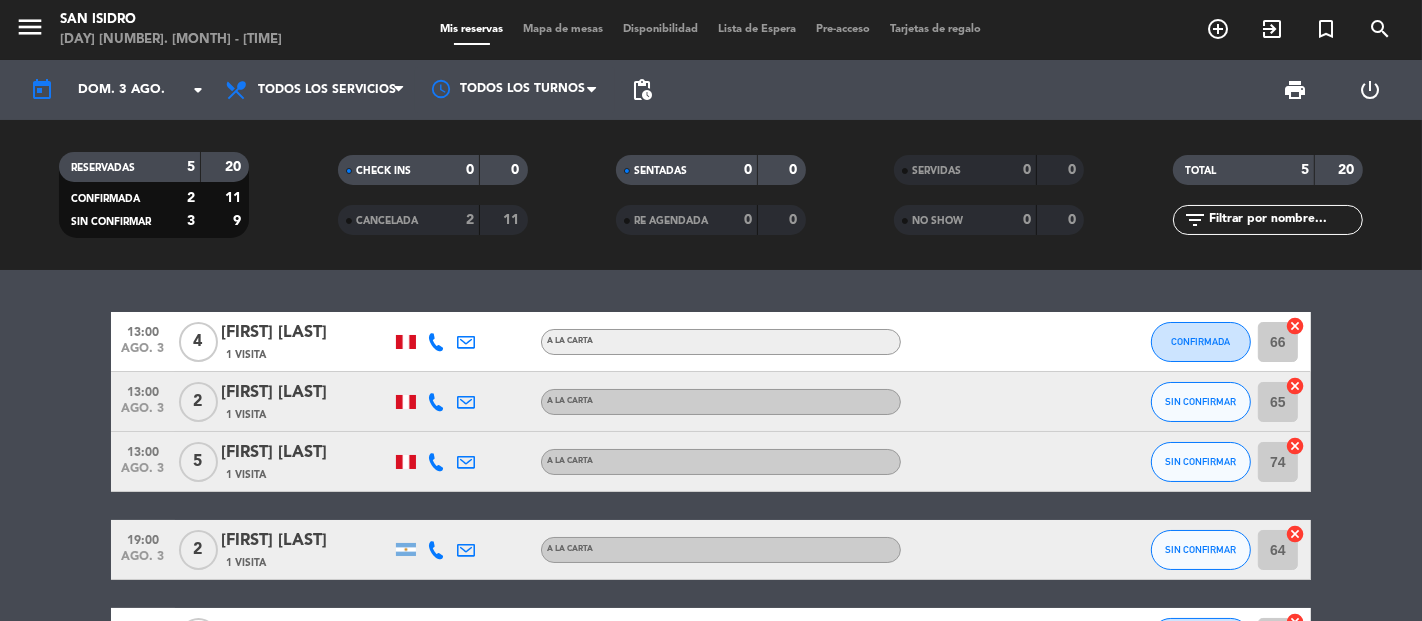 click on "[TIME]   [MONTH]. [NUMBER]   2   [FIRST] [LAST]   1 Visita   A la carta CONFIRMADA 66  cancel   [TIME]   [MONTH]. [NUMBER]   2   [FIRST] [LAST]   1 Visita   A la carta SIN CONFIRMAR 65  cancel   [TIME]   [MONTH]. [NUMBER]   5   [FIRST] [LAST]   1 Visita   A la carta SIN CONFIRMAR 74  cancel   [TIME]   [MONTH]. [NUMBER]   2   [FIRST] [LAST]   1 Visita   A la carta SIN CONFIRMAR 64  cancel   [TIME]   [MONTH]. [NUMBER]   7   [FIRST] [LAST]   2 Visitas   A la carta  subject  CONFIRMADA 61  cancel" 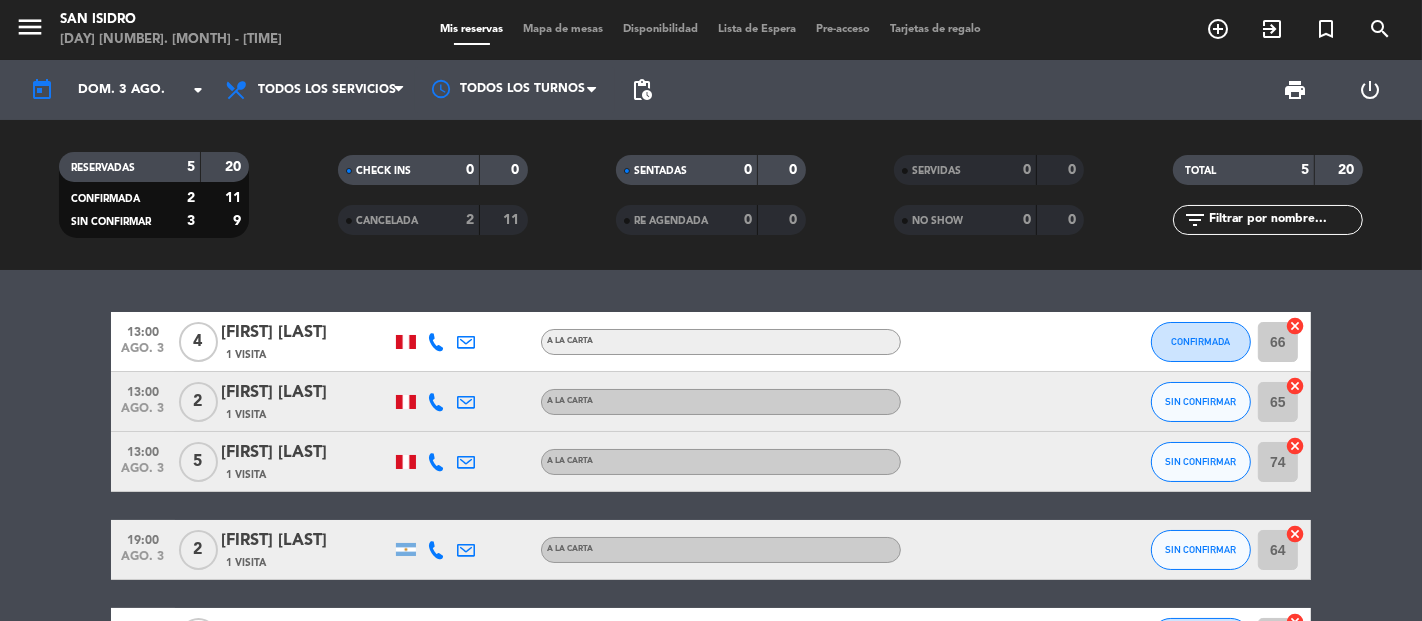 click on "[TIME]   [MONTH]. [NUMBER]   2   [FIRST] [LAST]   1 Visita   A la carta CONFIRMADA 66  cancel   [TIME]   [MONTH]. [NUMBER]   2   [FIRST] [LAST]   1 Visita   A la carta SIN CONFIRMAR 65  cancel   [TIME]   [MONTH]. [NUMBER]   5   [FIRST] [LAST]   1 Visita   A la carta SIN CONFIRMAR 74  cancel   [TIME]   [MONTH]. [NUMBER]   2   [FIRST] [LAST]   1 Visita   A la carta SIN CONFIRMAR 64  cancel   [TIME]   [MONTH]. [NUMBER]   7   [FIRST] [LAST]   2 Visitas   A la carta  subject  CONFIRMADA 61  cancel" 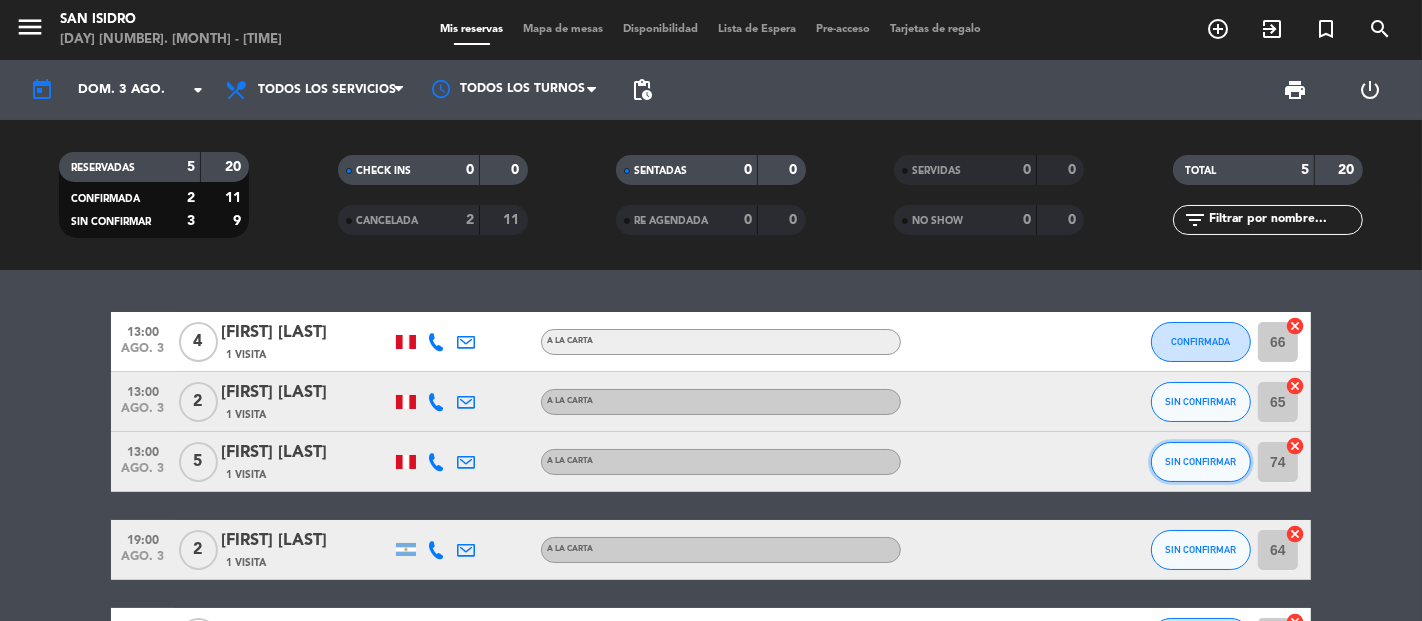 click on "SIN CONFIRMAR" 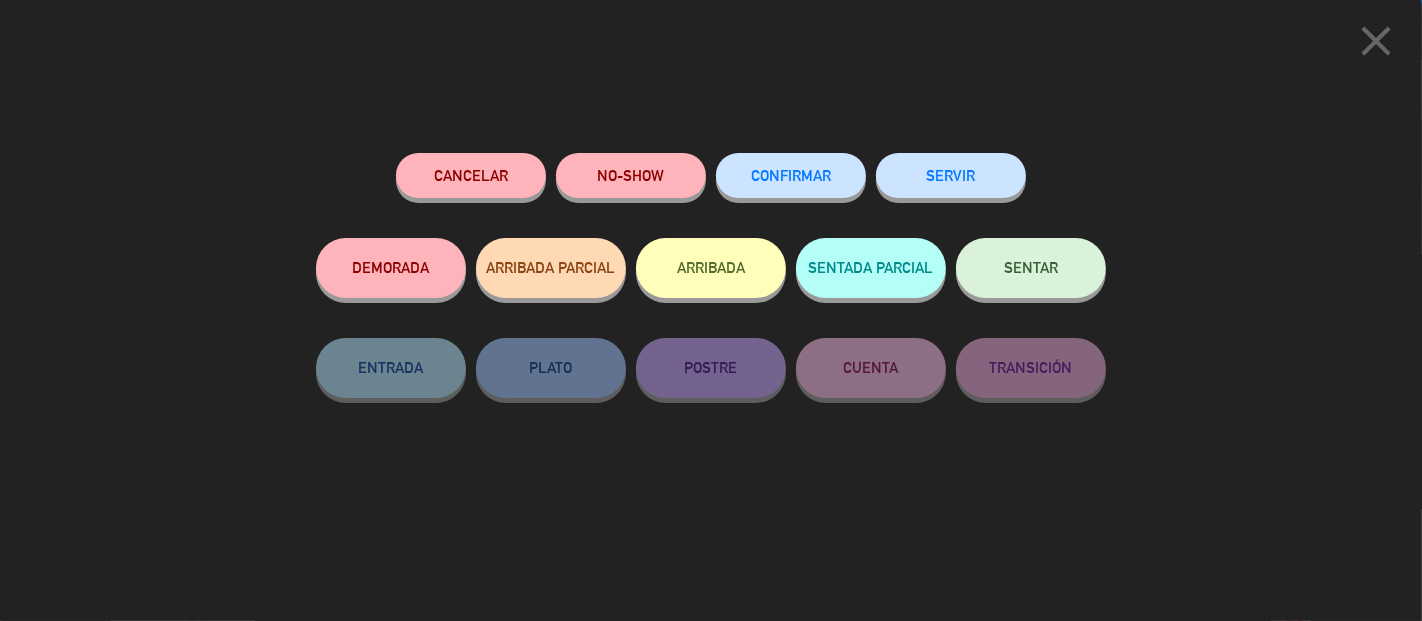 click on "SERVIR" 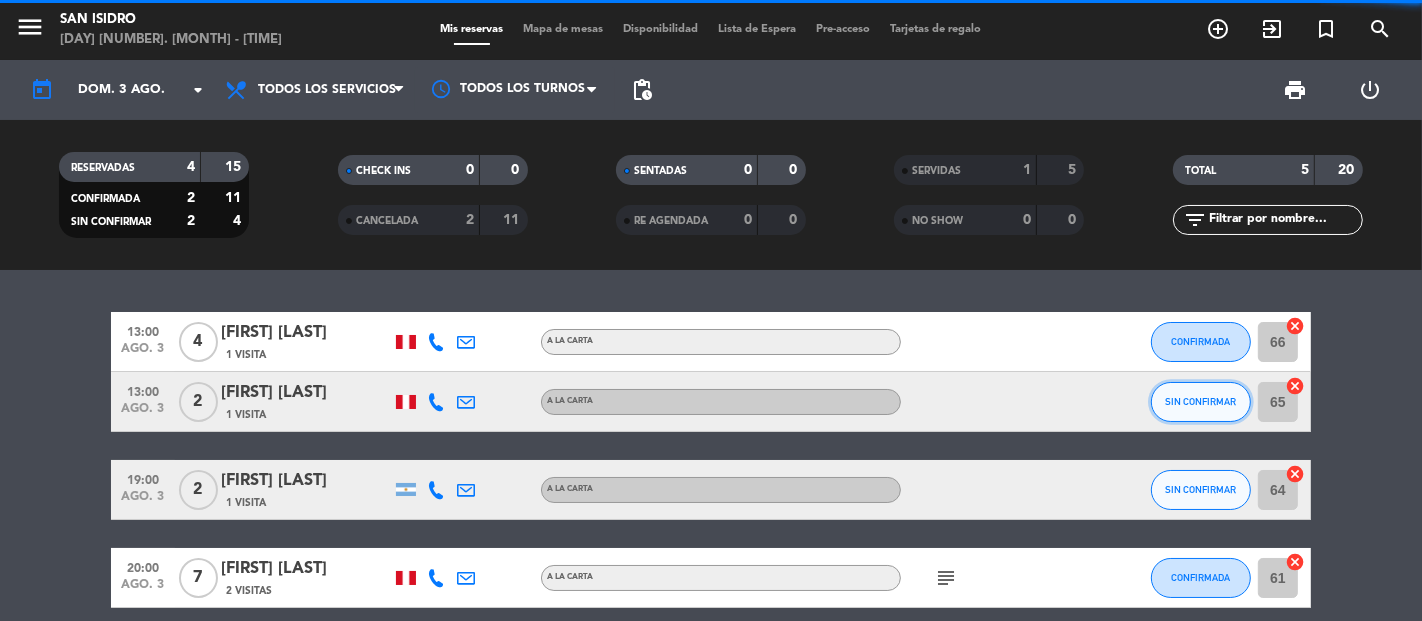 click on "SIN CONFIRMAR" 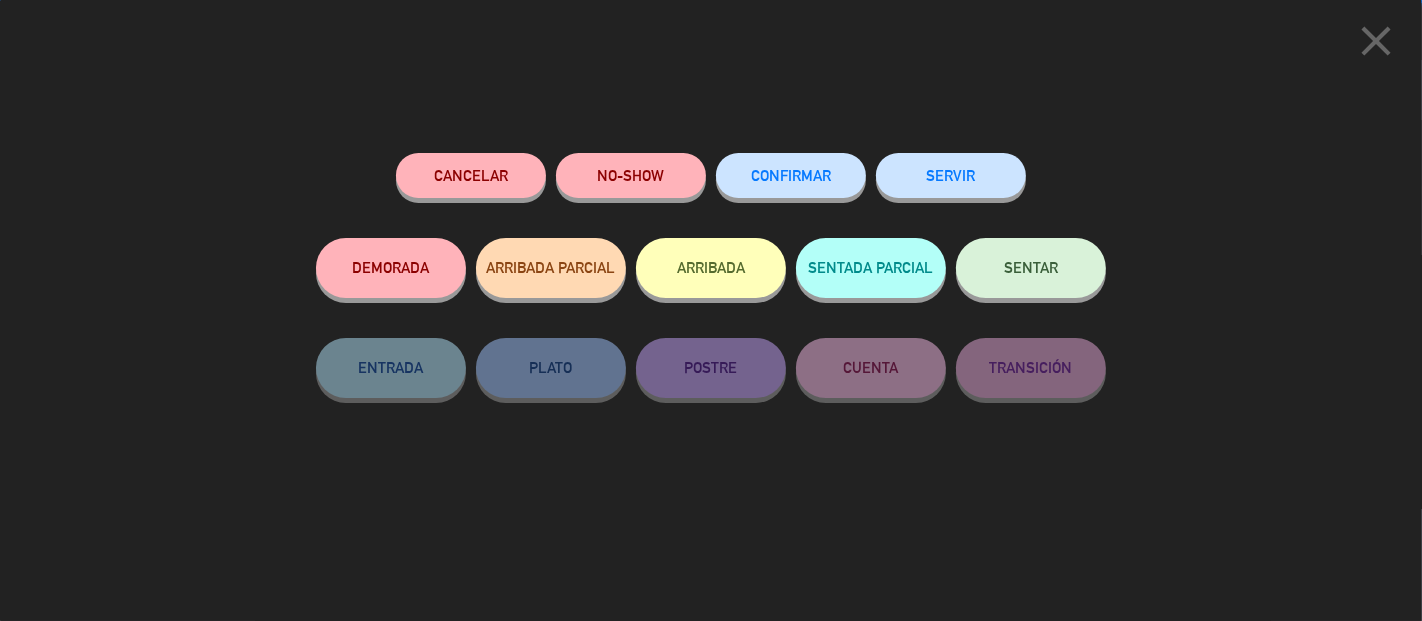 click on "SERVIR" 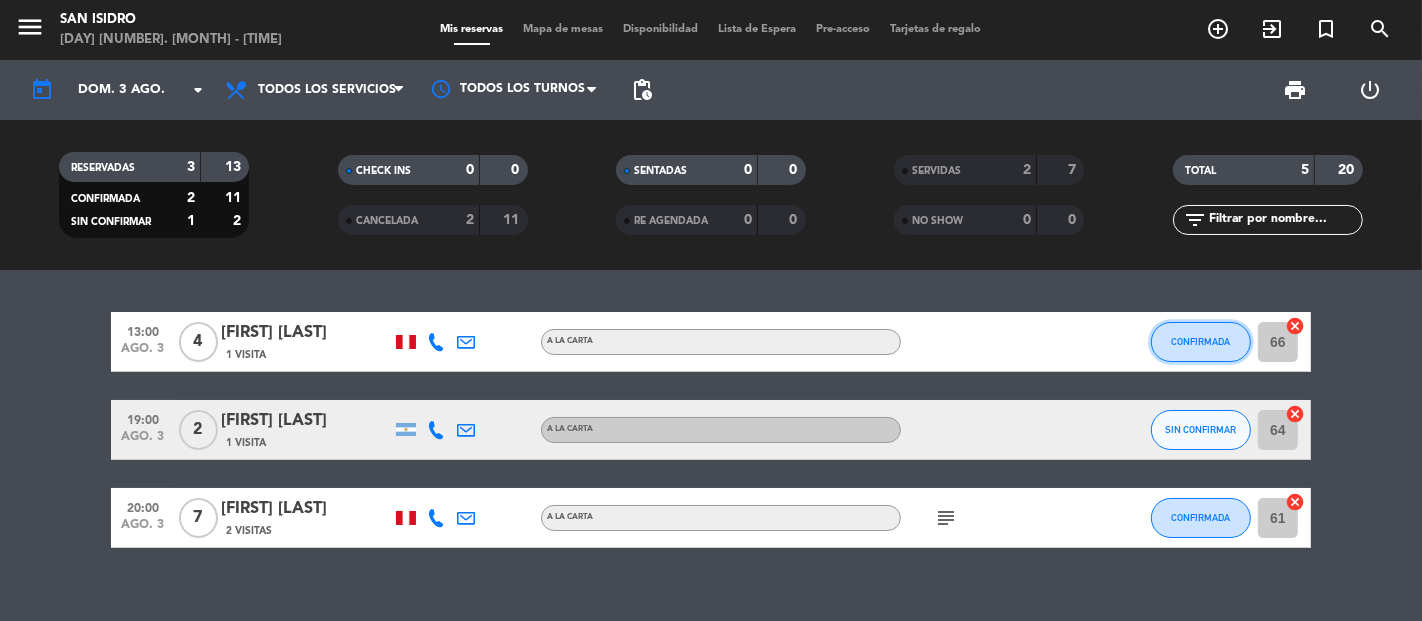 click on "CONFIRMADA" 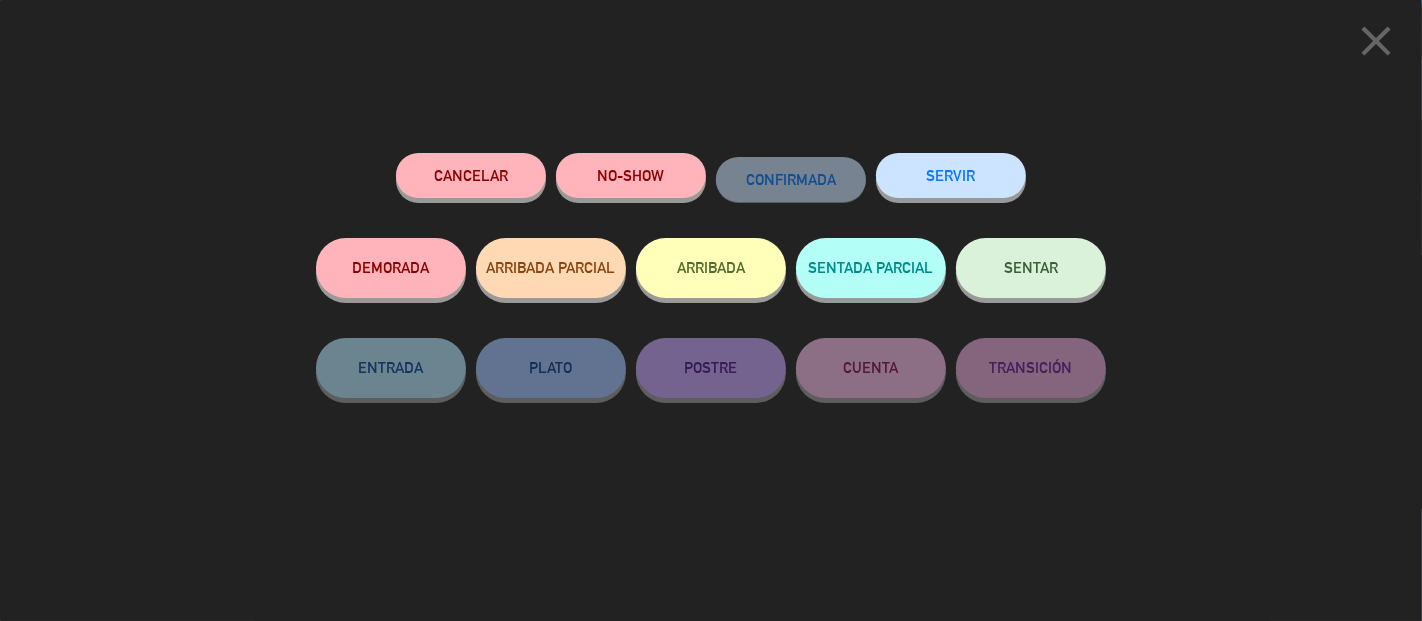 click on "Cancelar   NO-SHOW   CONFIRMADA   SERVIR" 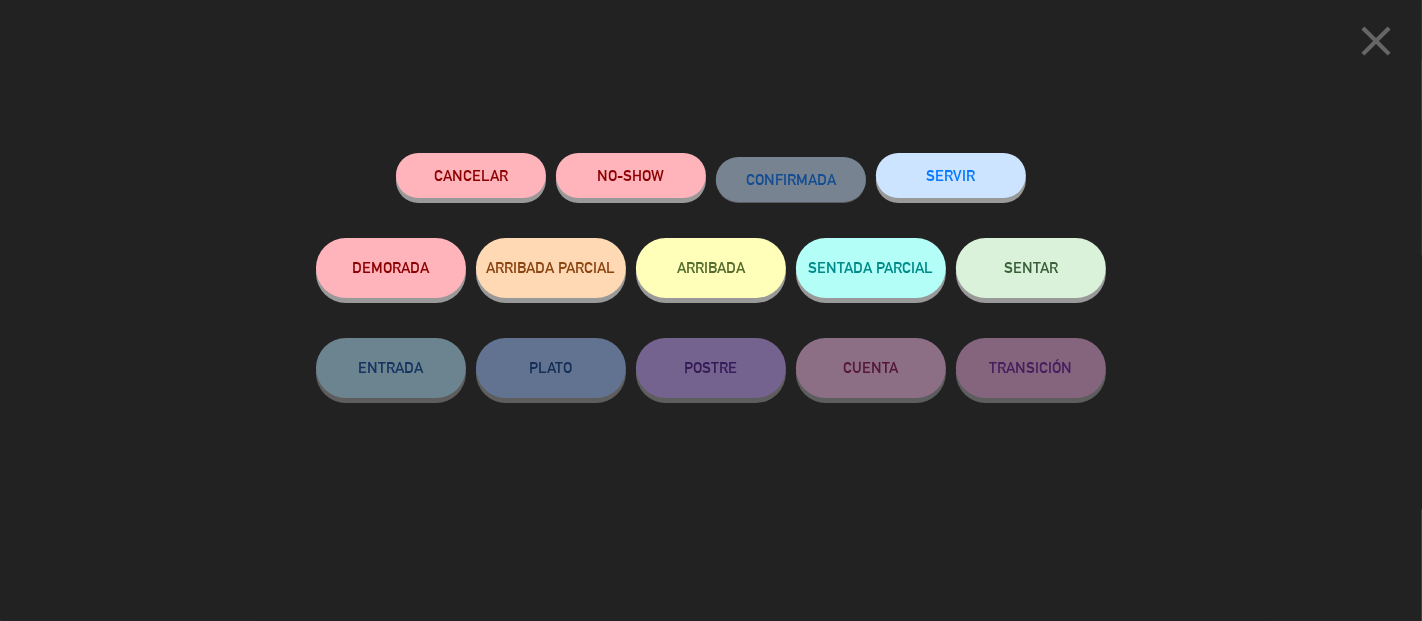 click on "SERVIR" 